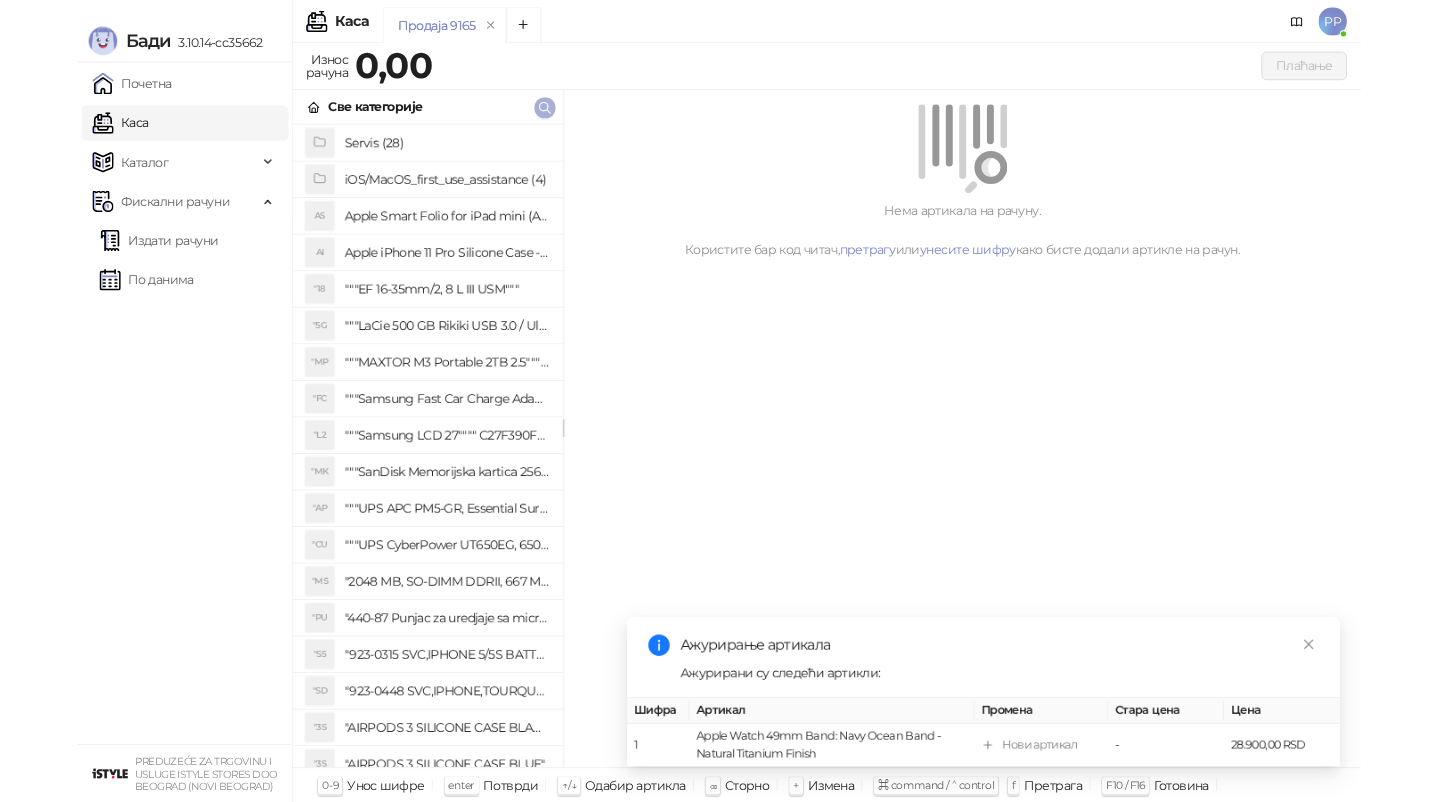 scroll, scrollTop: 0, scrollLeft: 0, axis: both 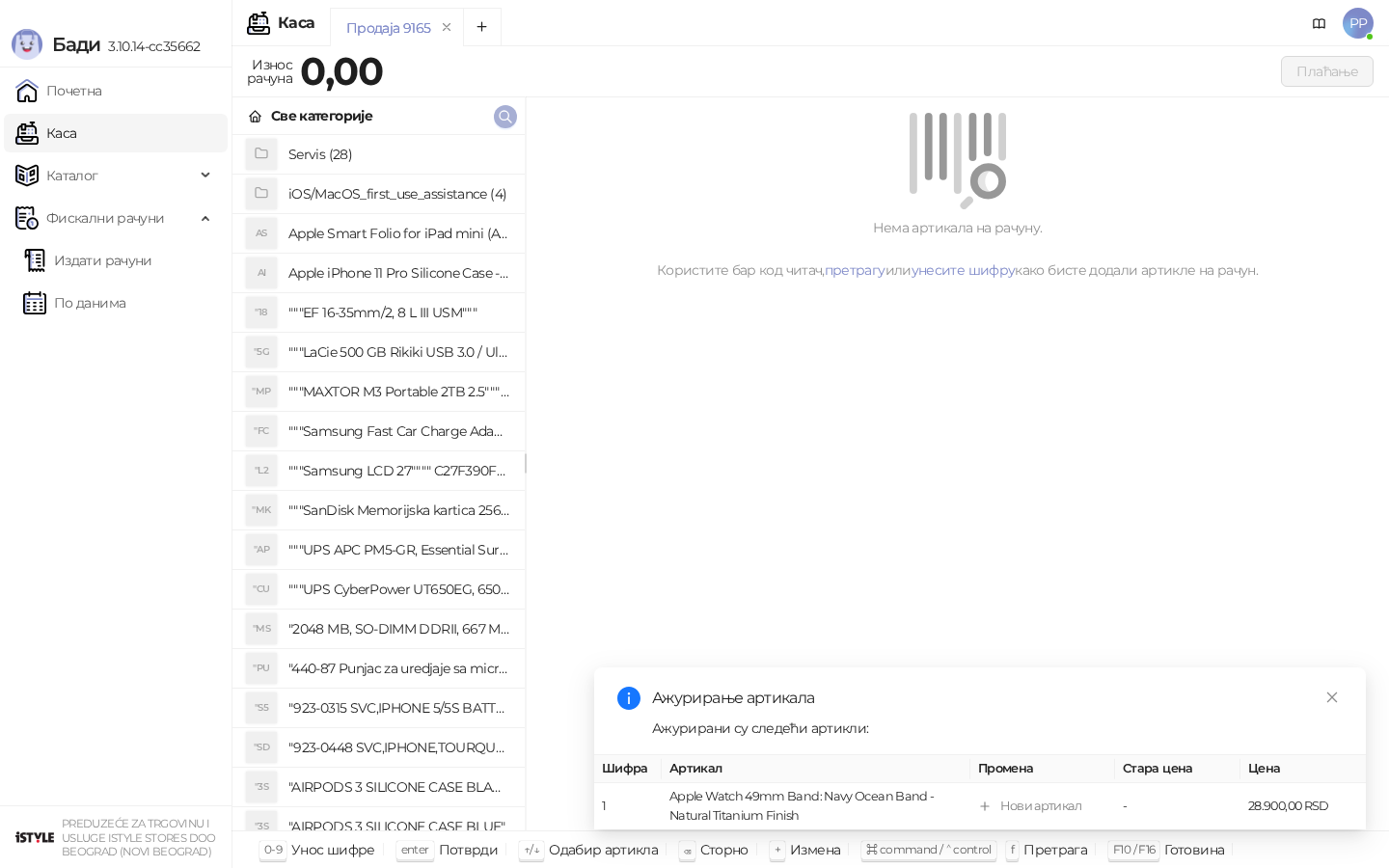 click 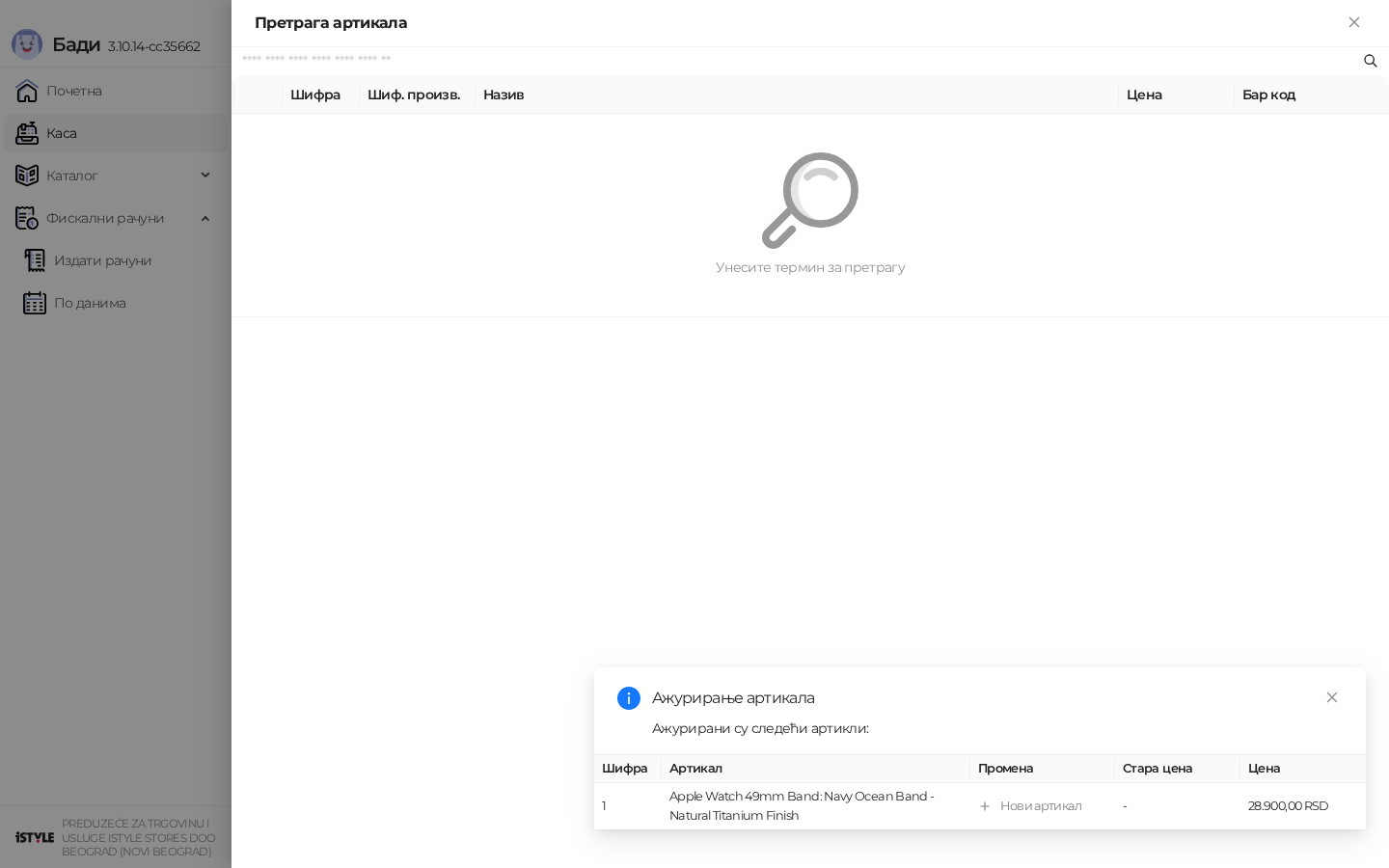 paste on "*********" 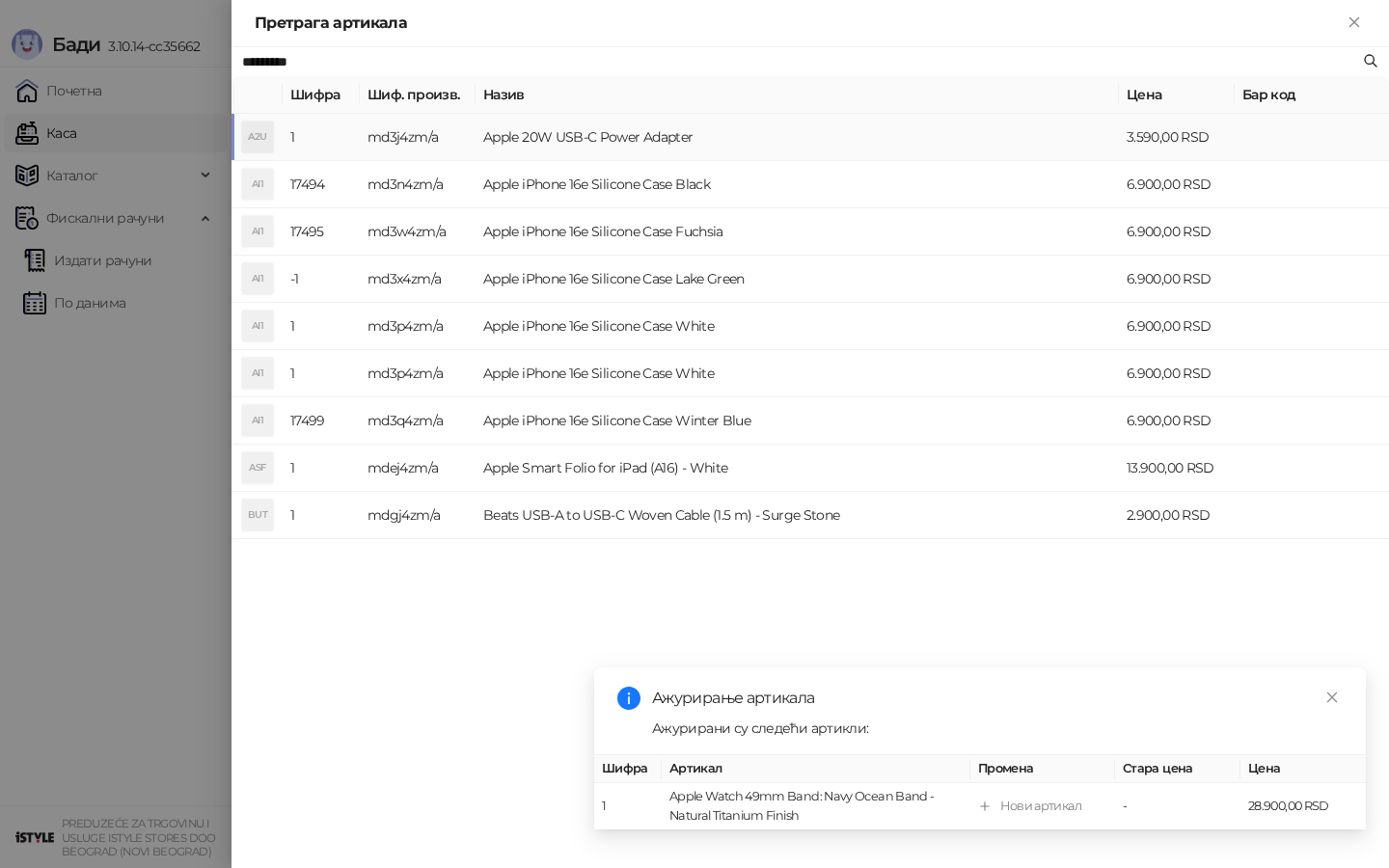 type on "*********" 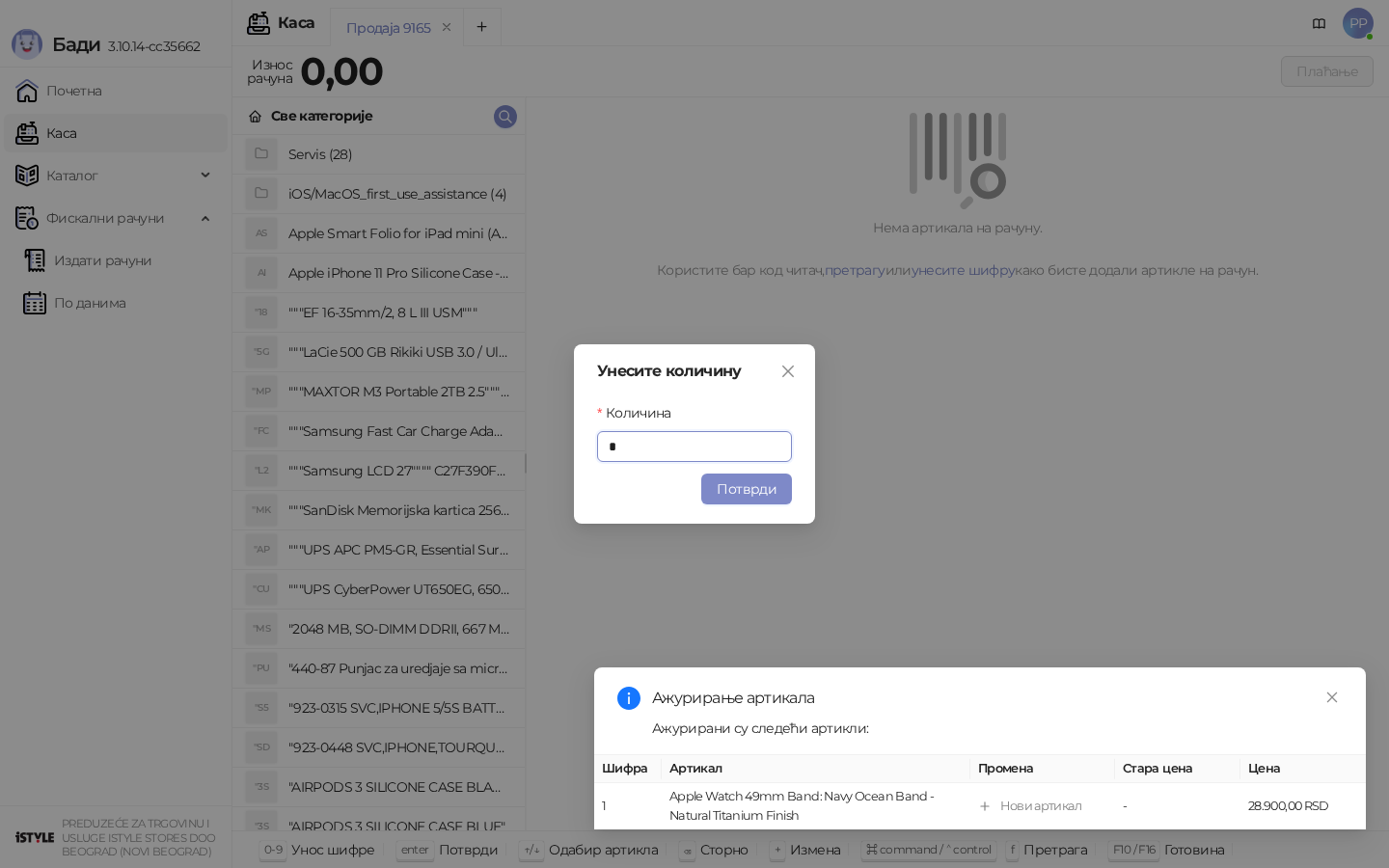 click on "Потврди" at bounding box center [747, 489] 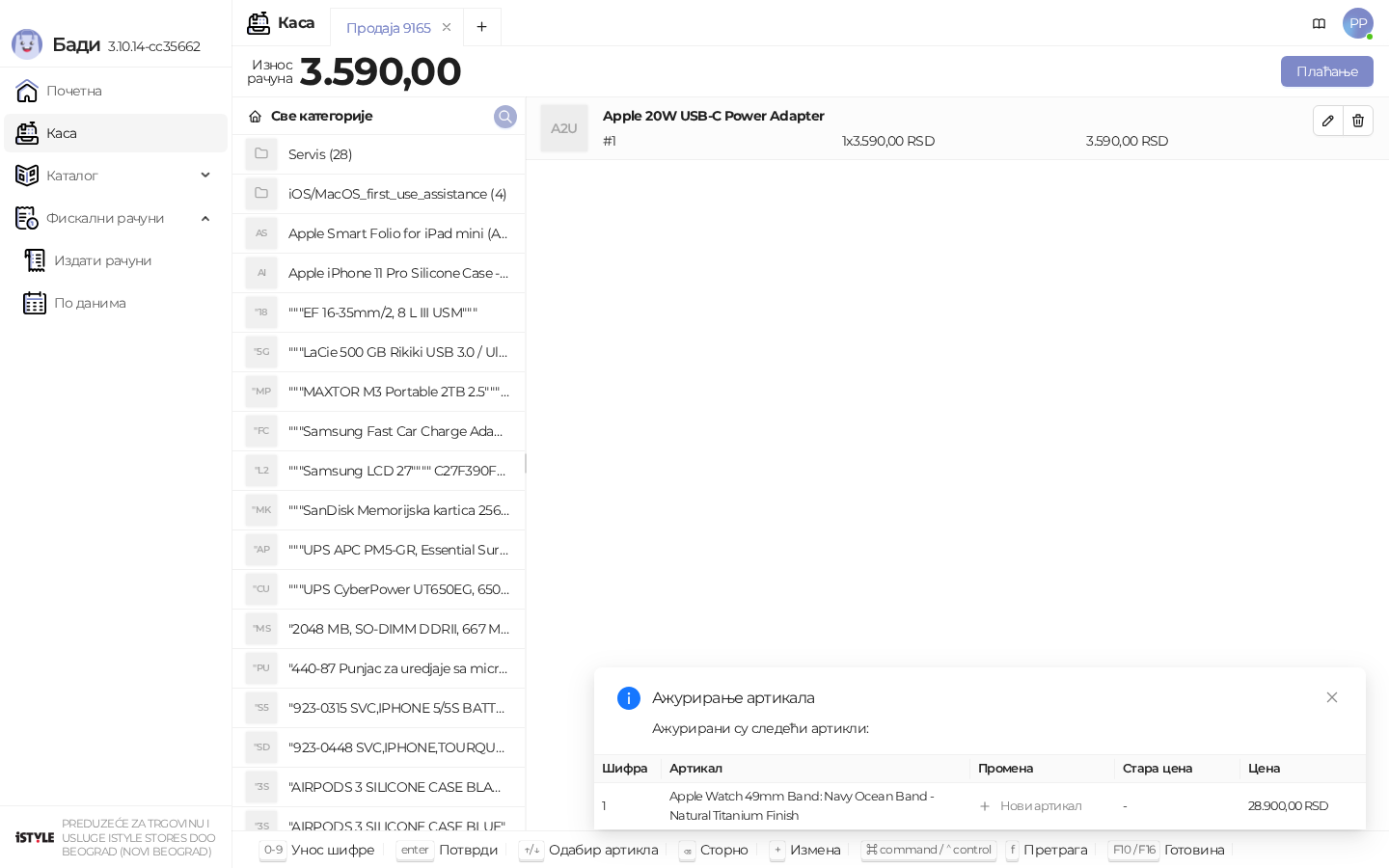 click 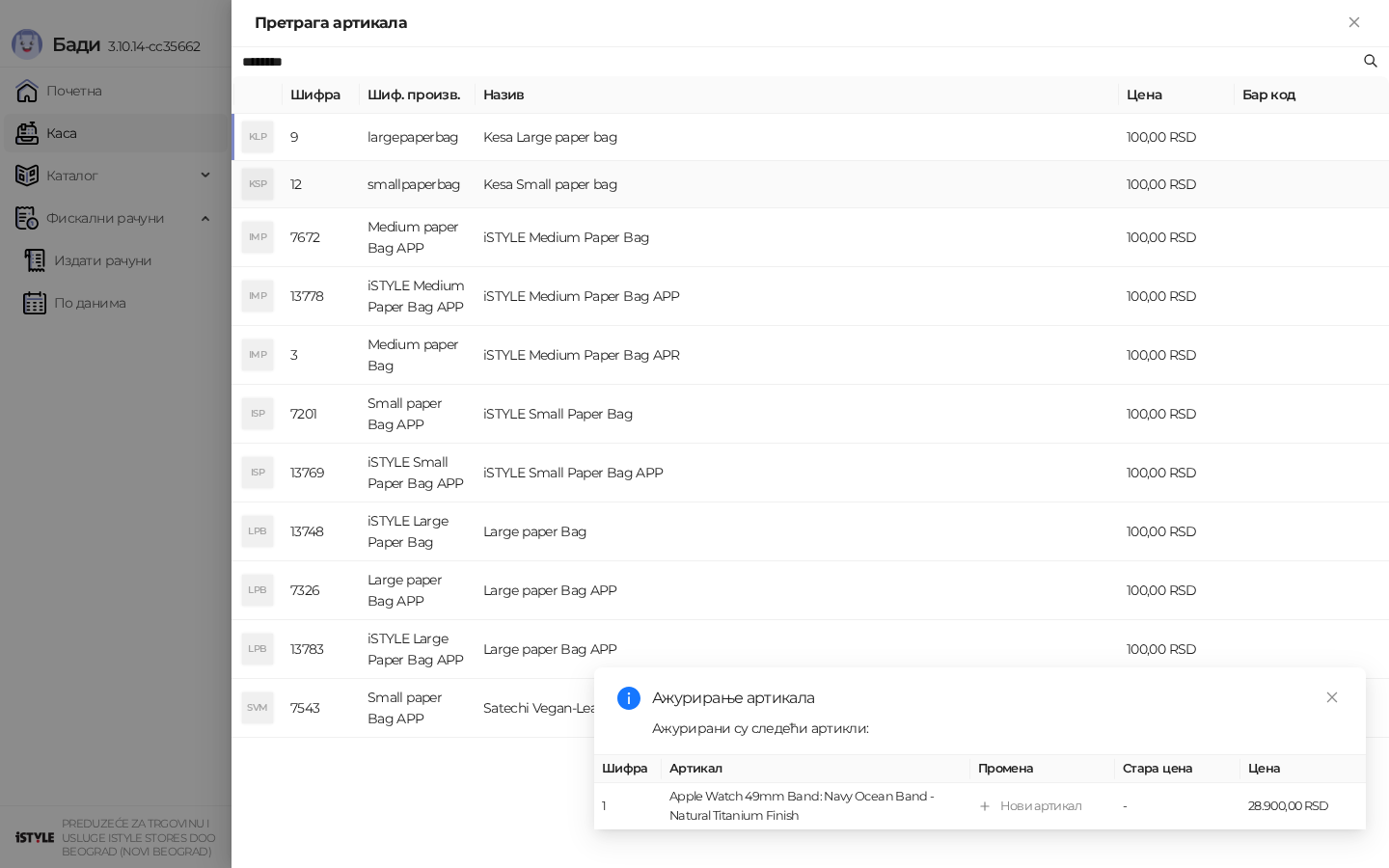 type on "********" 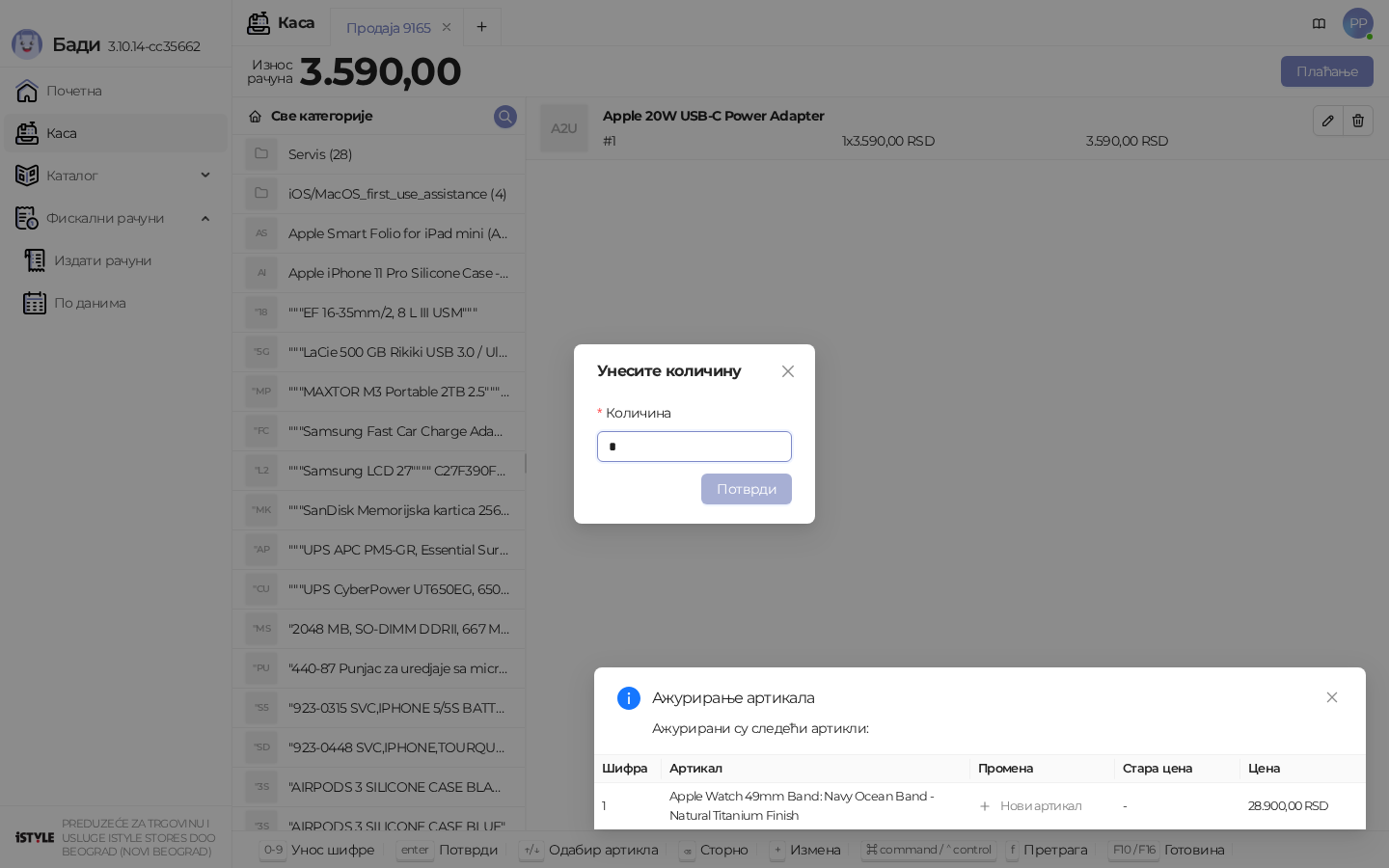 type on "*" 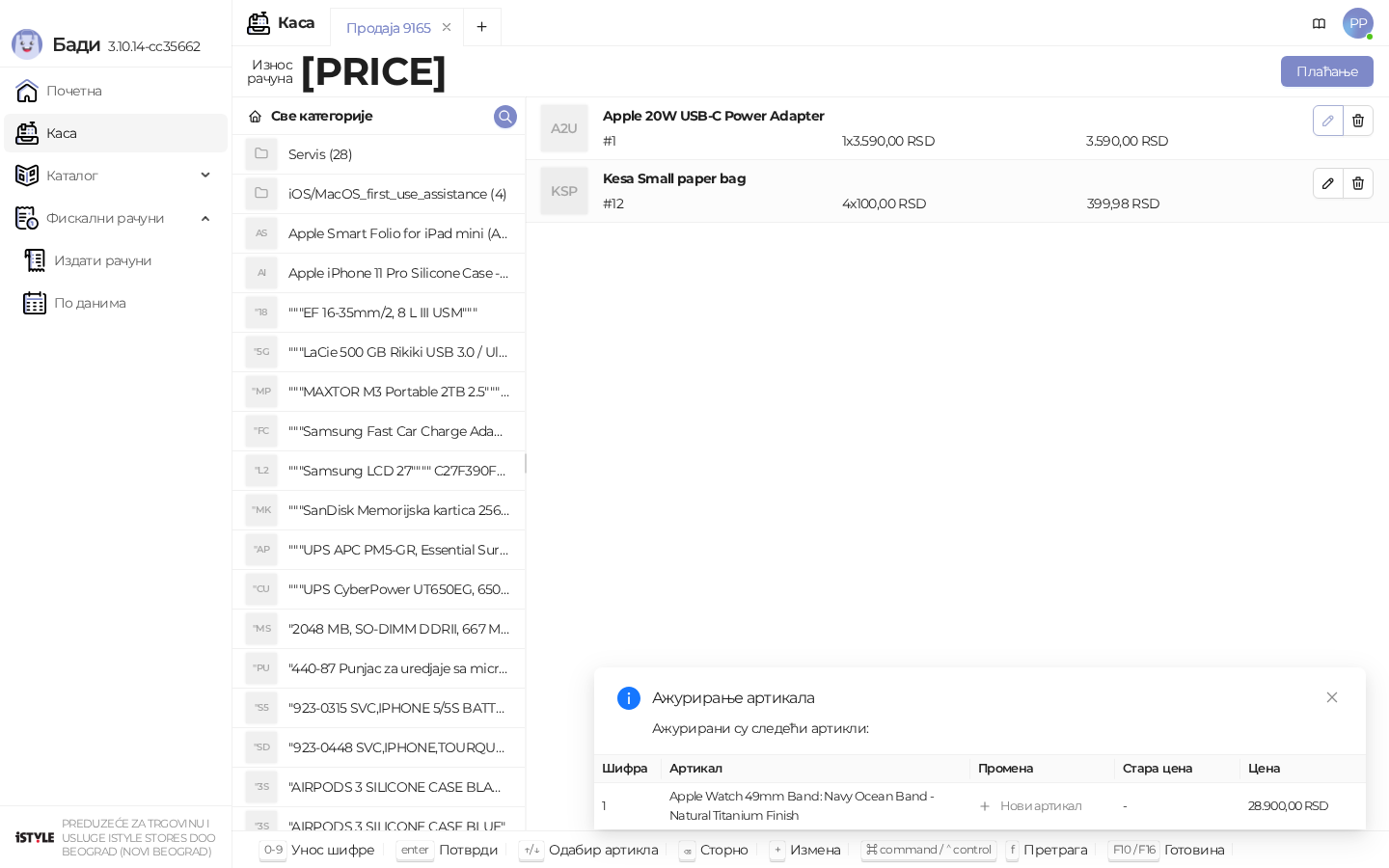 click 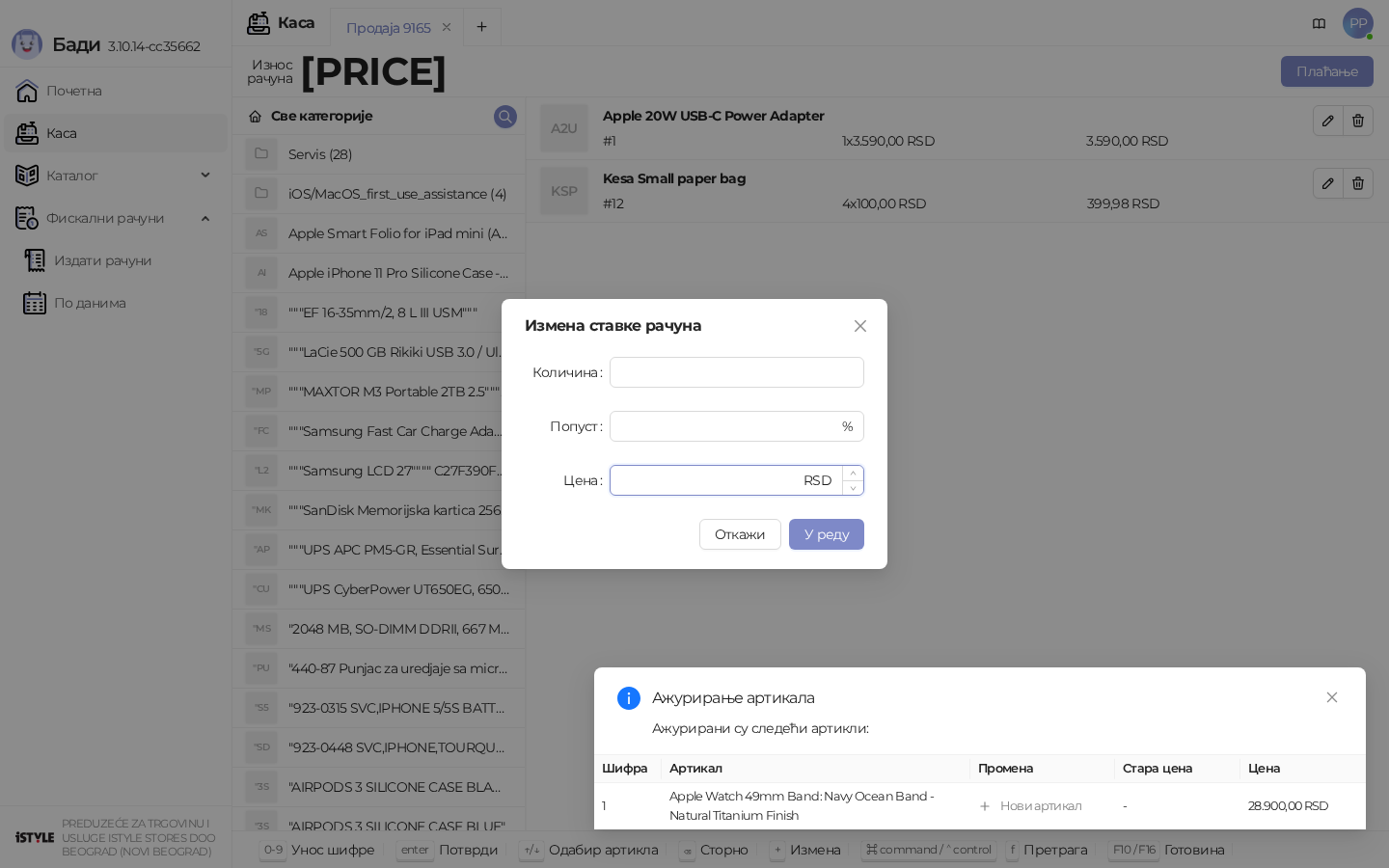 click on "****" at bounding box center (710, 480) 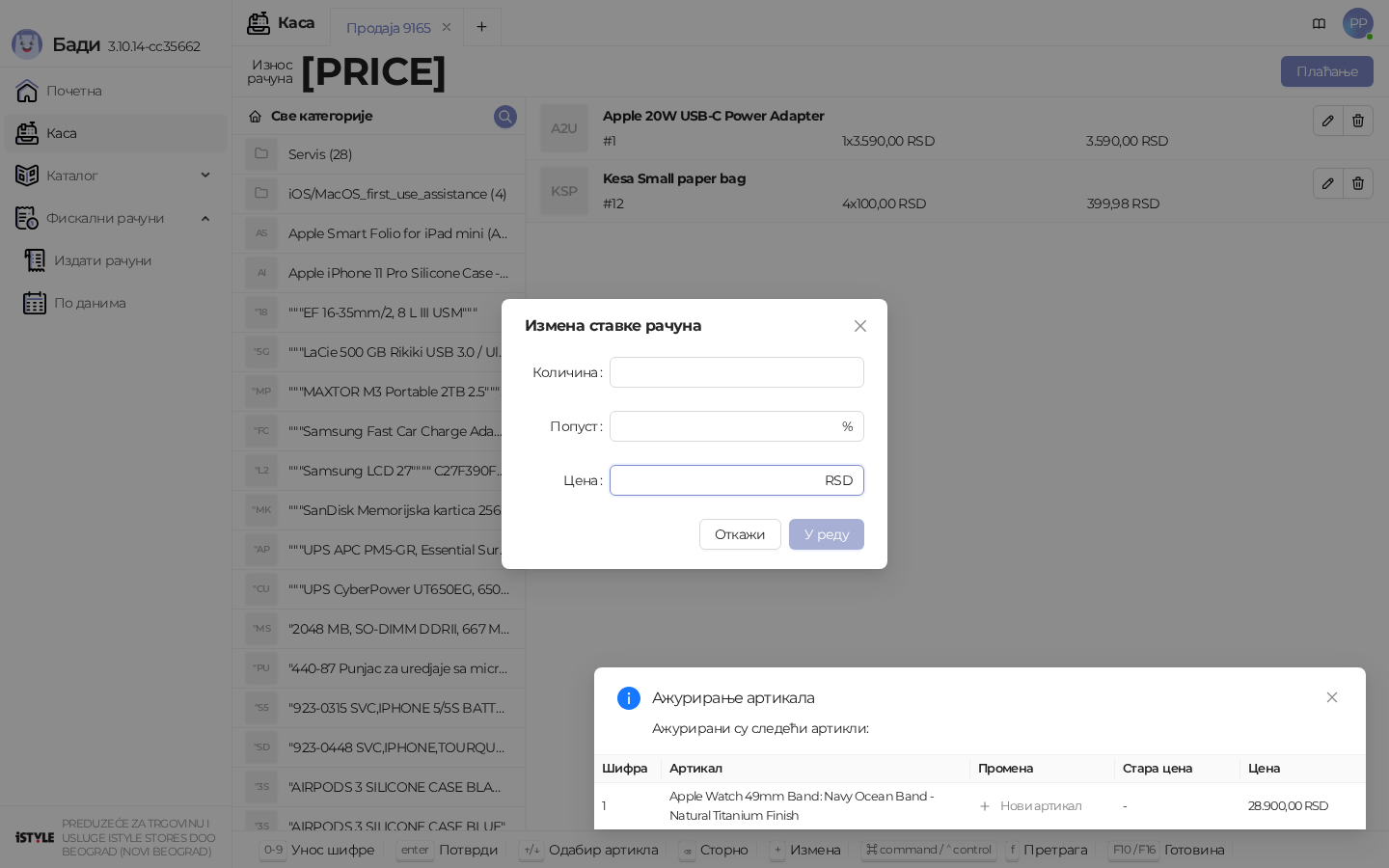 type on "****" 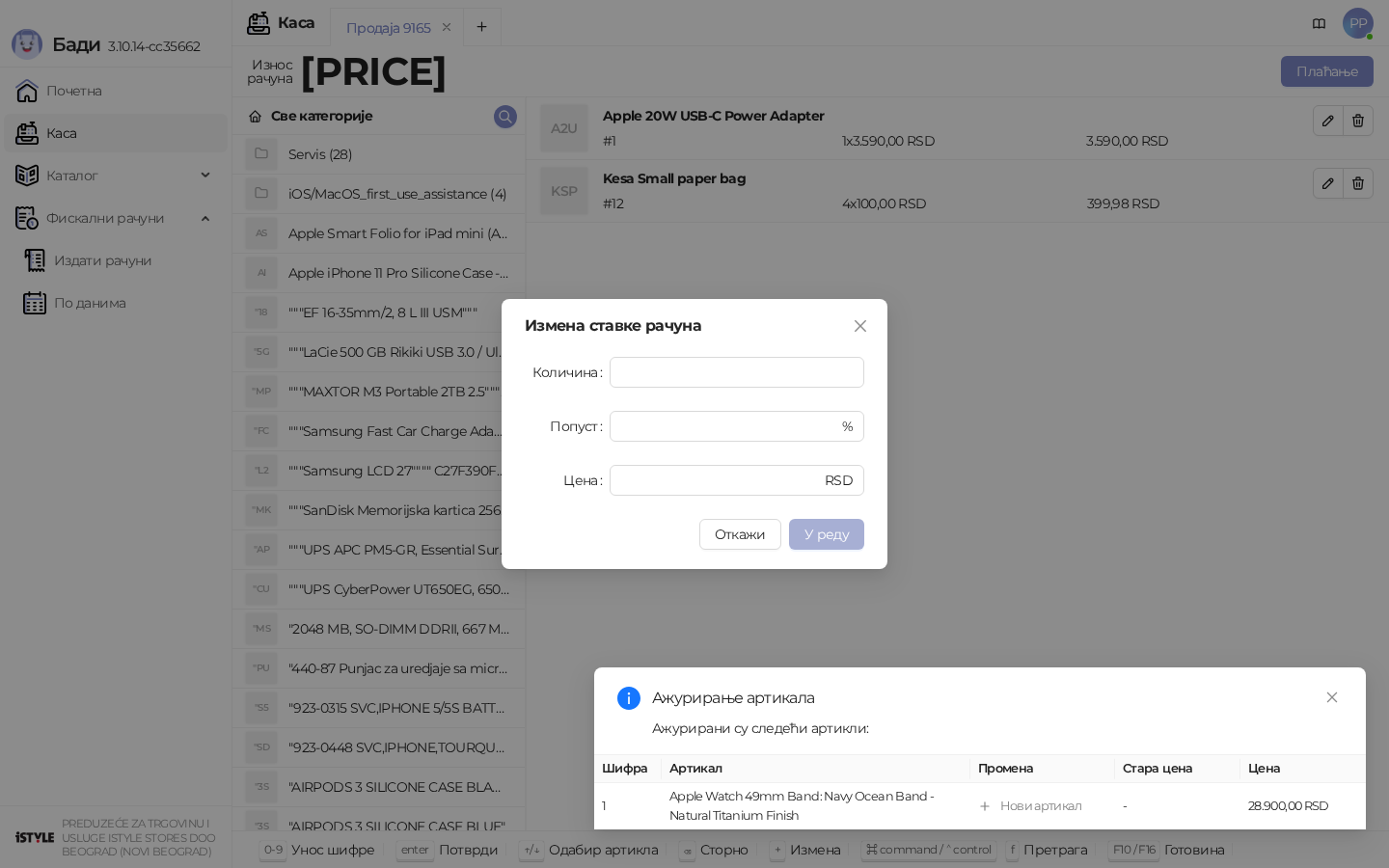 click on "У реду" at bounding box center [827, 534] 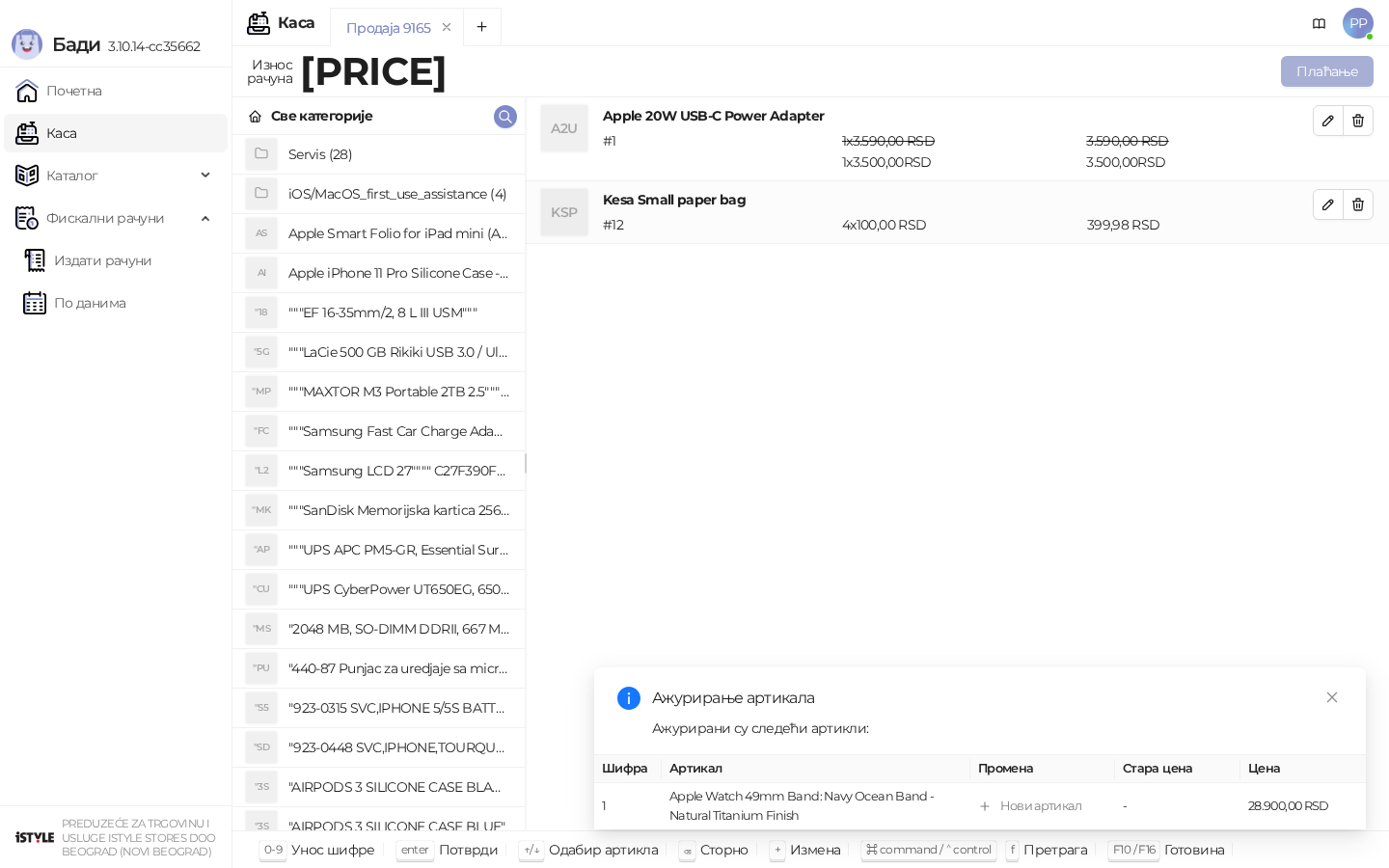 click on "Плаћање" at bounding box center [1327, 71] 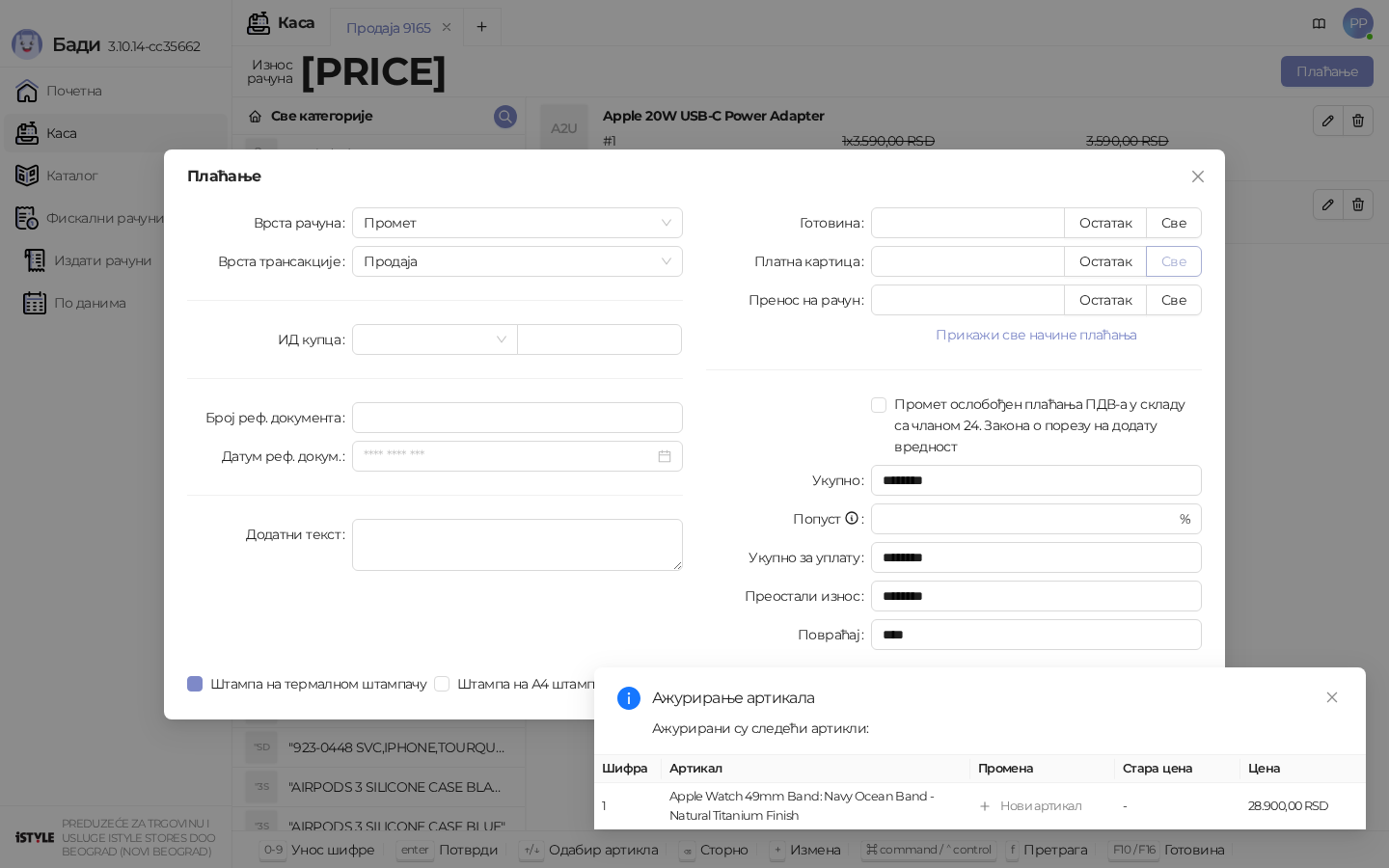 click on "Све" at bounding box center [1174, 261] 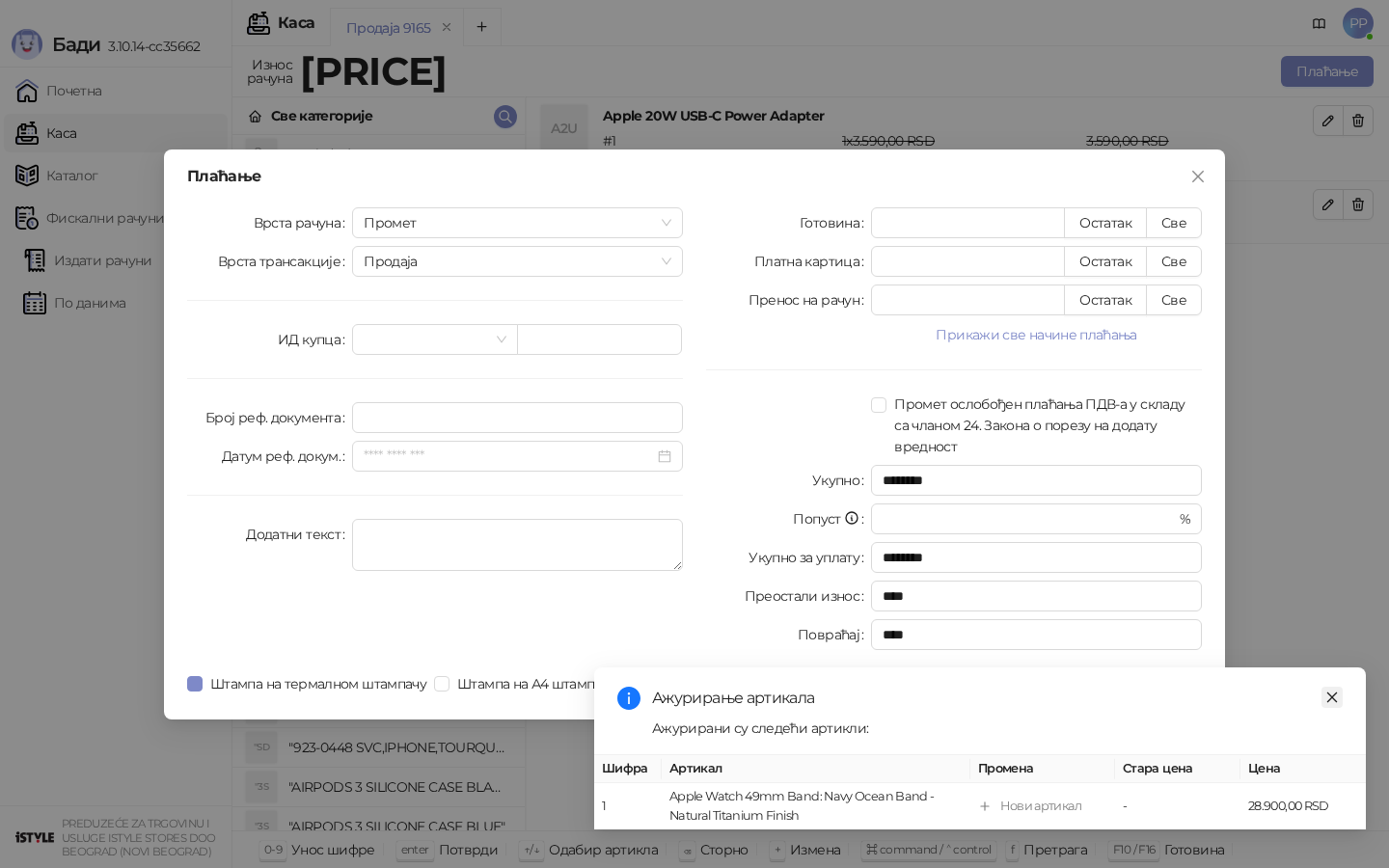 click 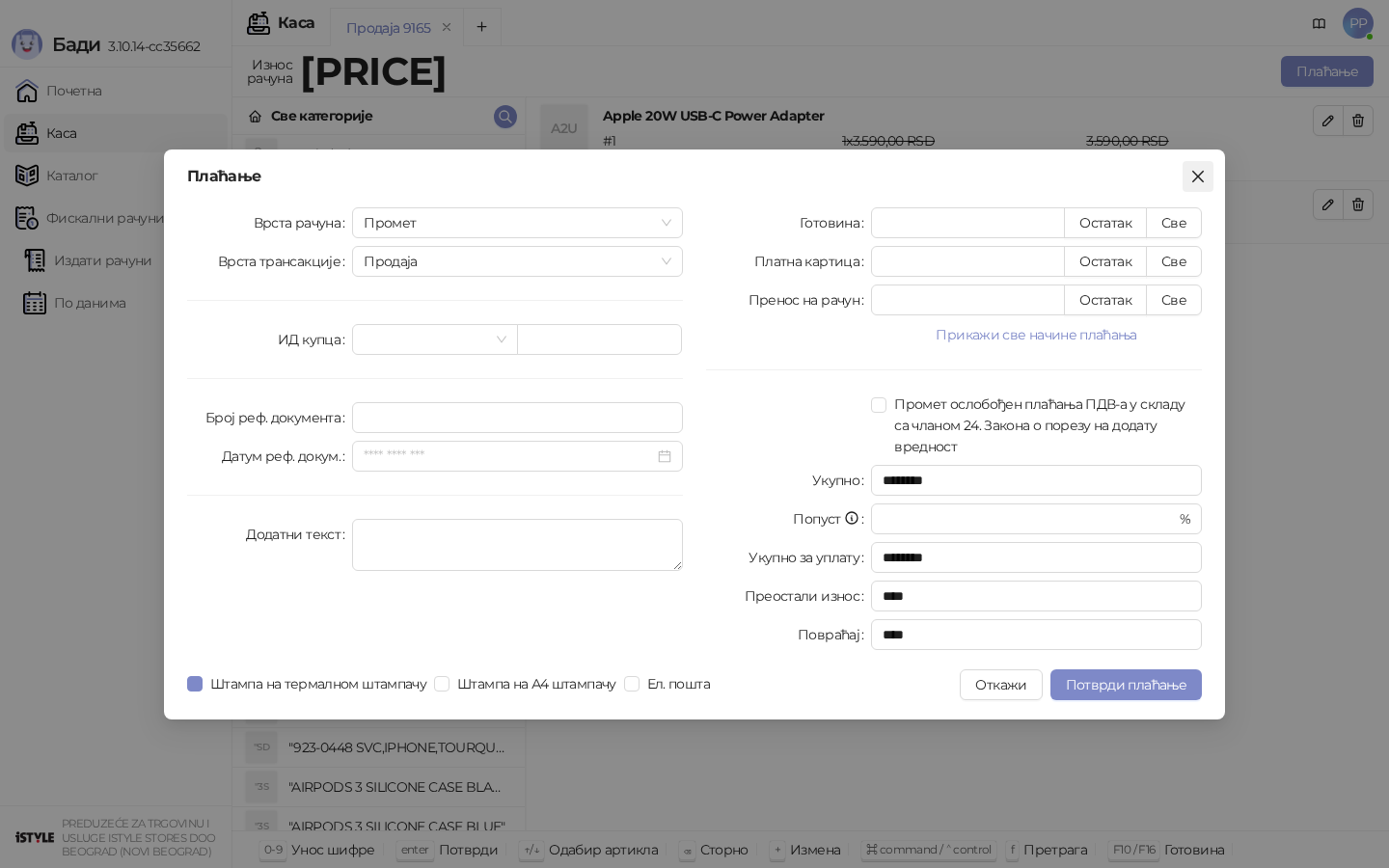 click 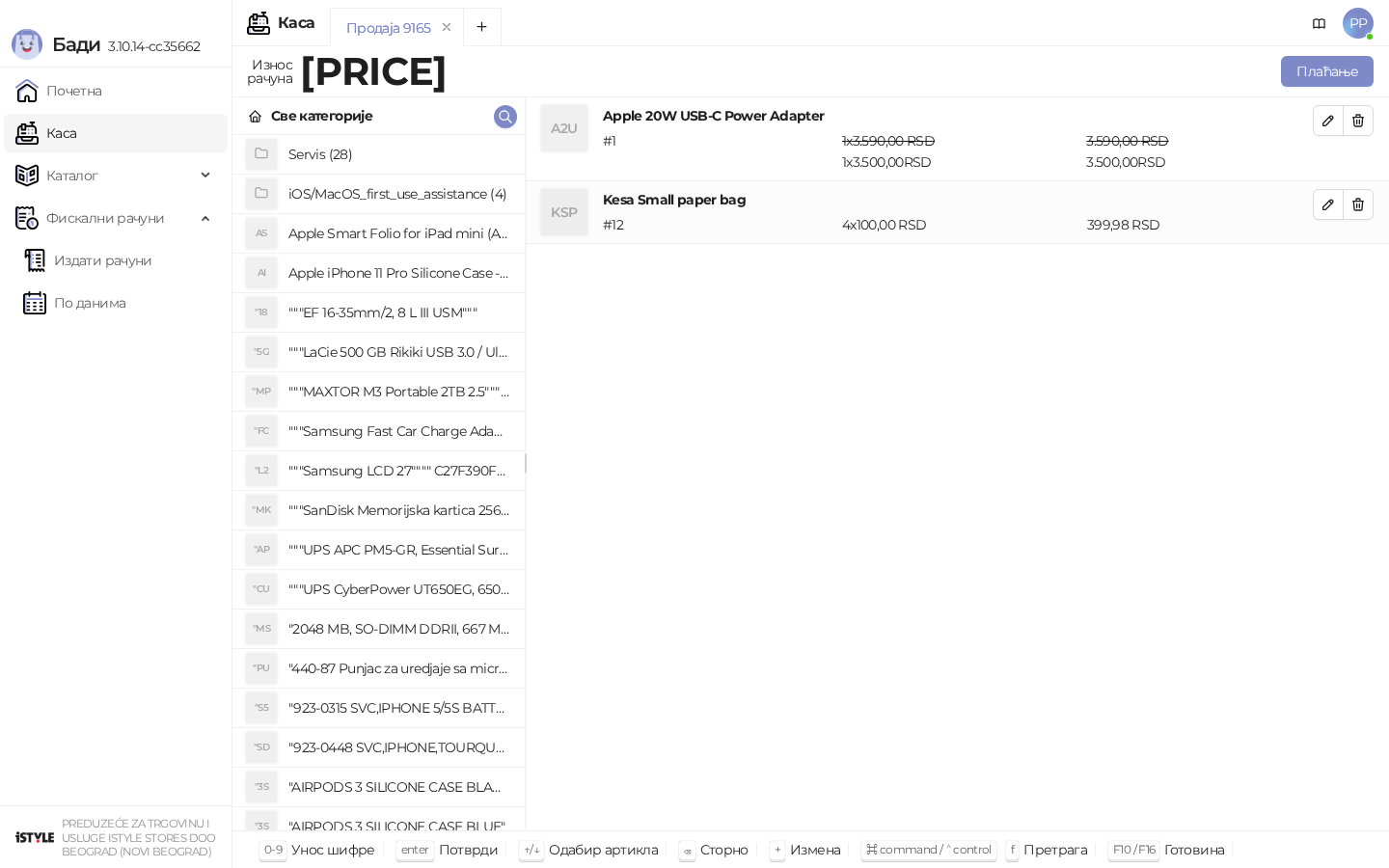 click on "A2U Apple 20W USB-C Power Adapter # 1 1 x 3.590,00 RSD 1 x 3.500,00 RSD 3.590,00 RSD 3.500,00 RSD KSP Kesa Small paper bag # 12 4 x 100,00 RSD 399,98 RSD" at bounding box center [957, 464] 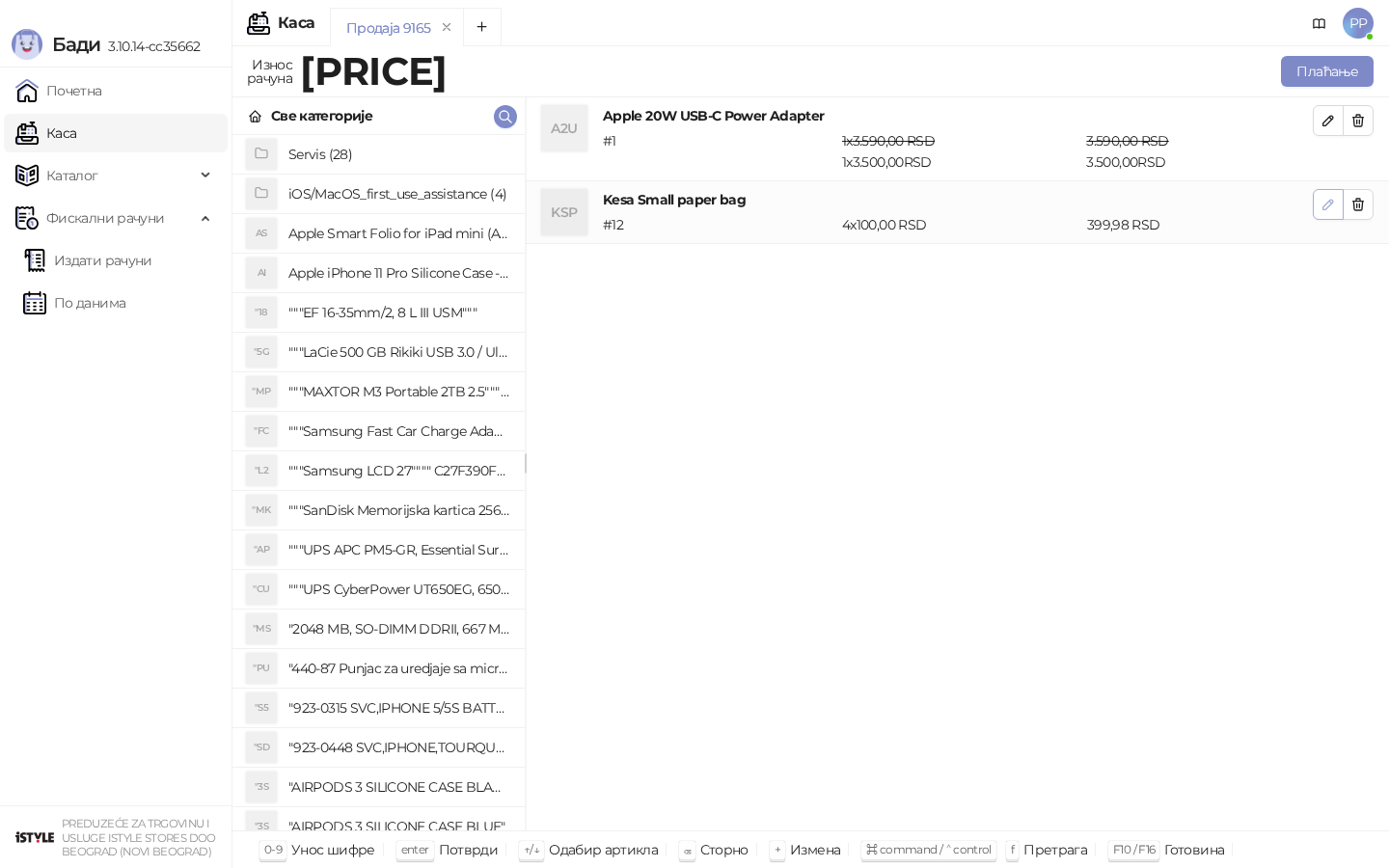 click 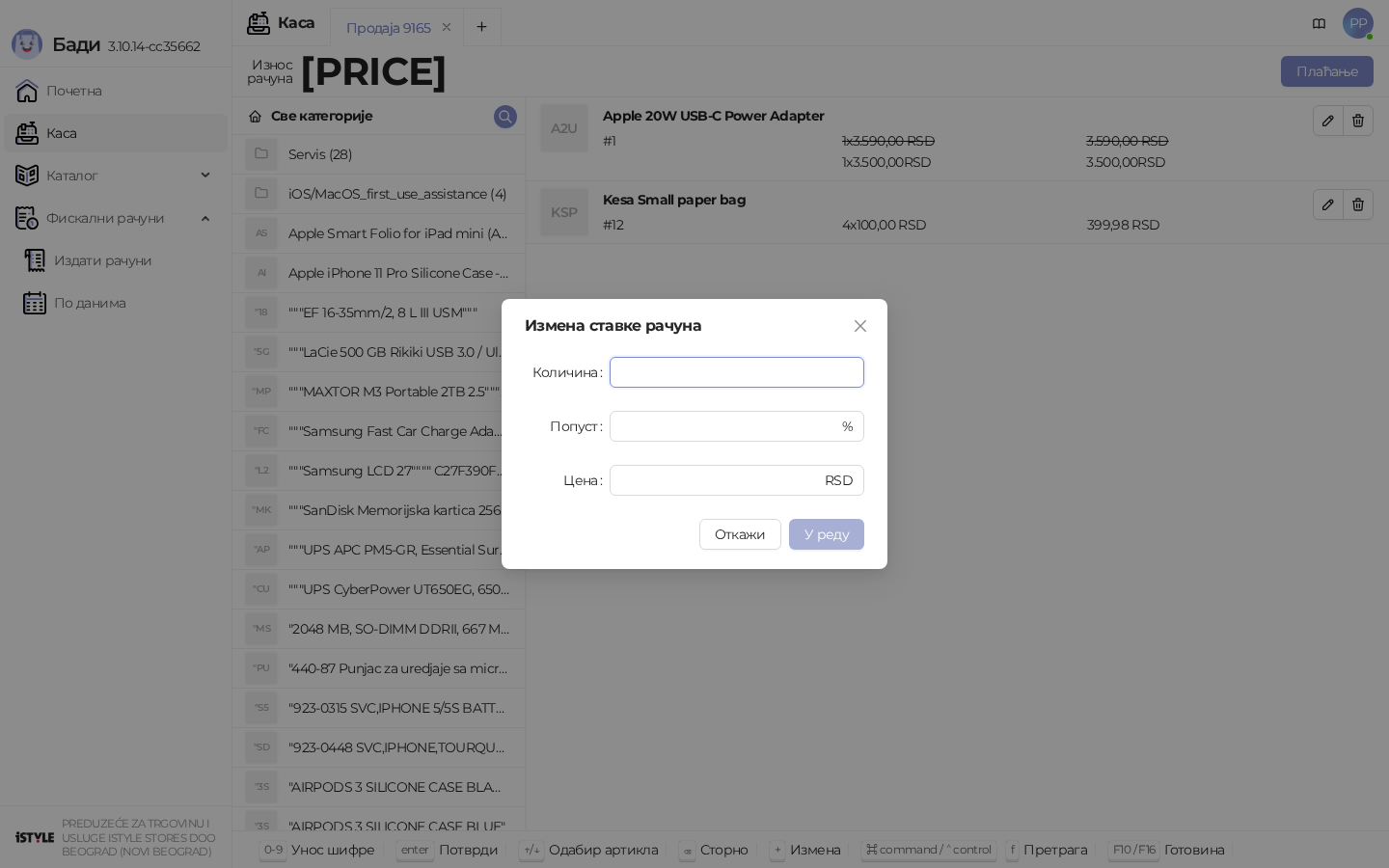 type on "*" 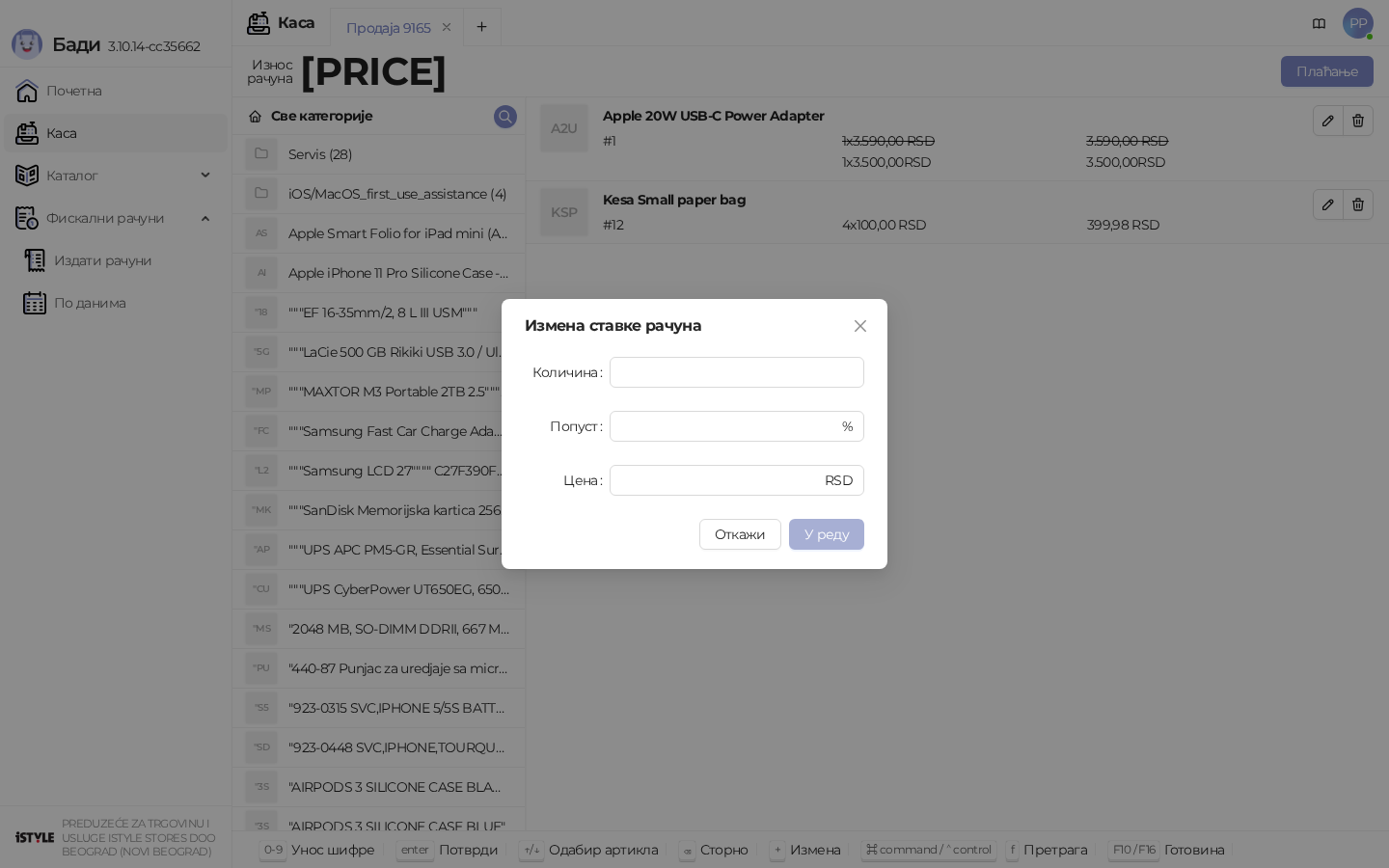 click on "У реду" at bounding box center [827, 534] 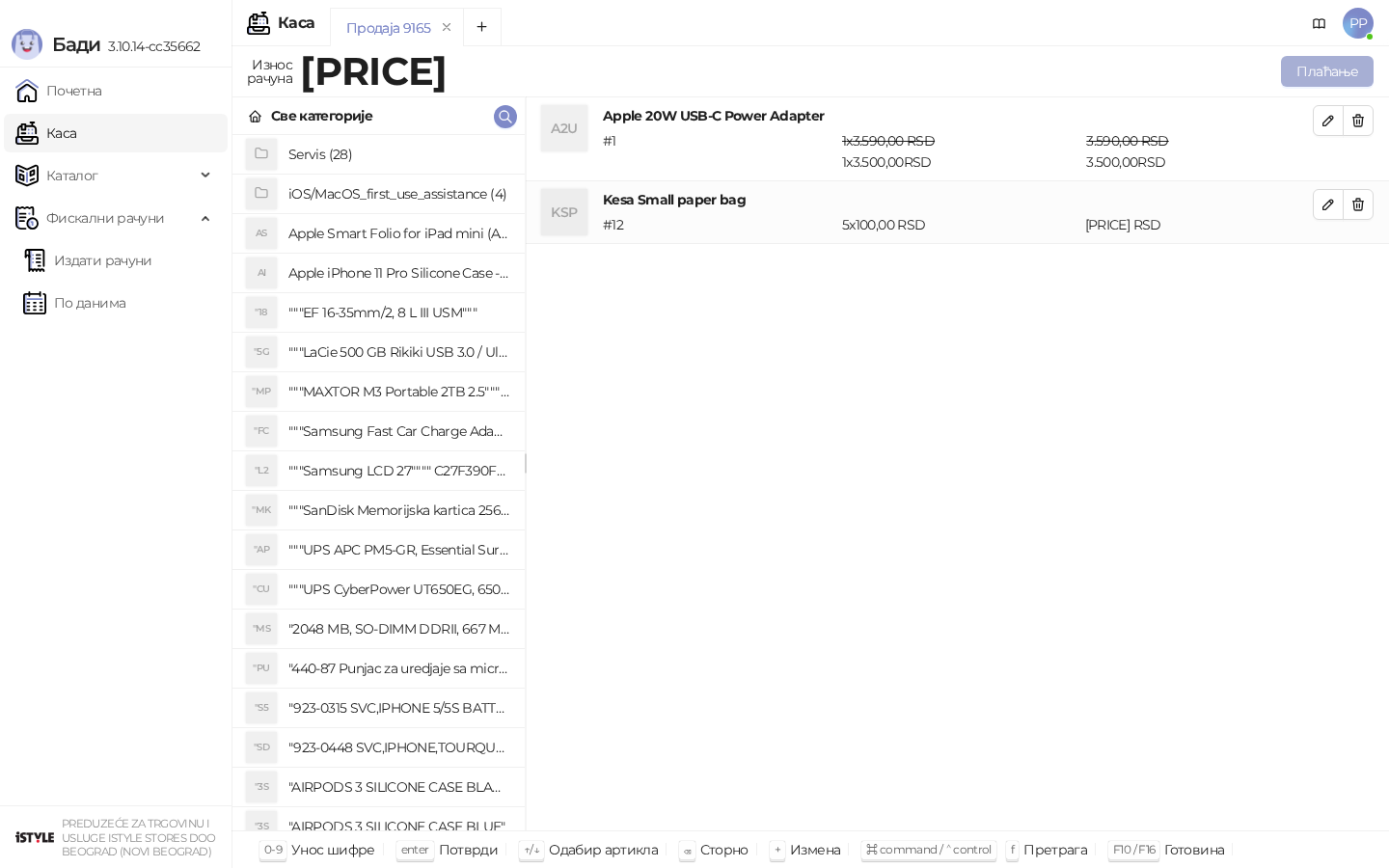 click on "Плаћање" at bounding box center [1327, 71] 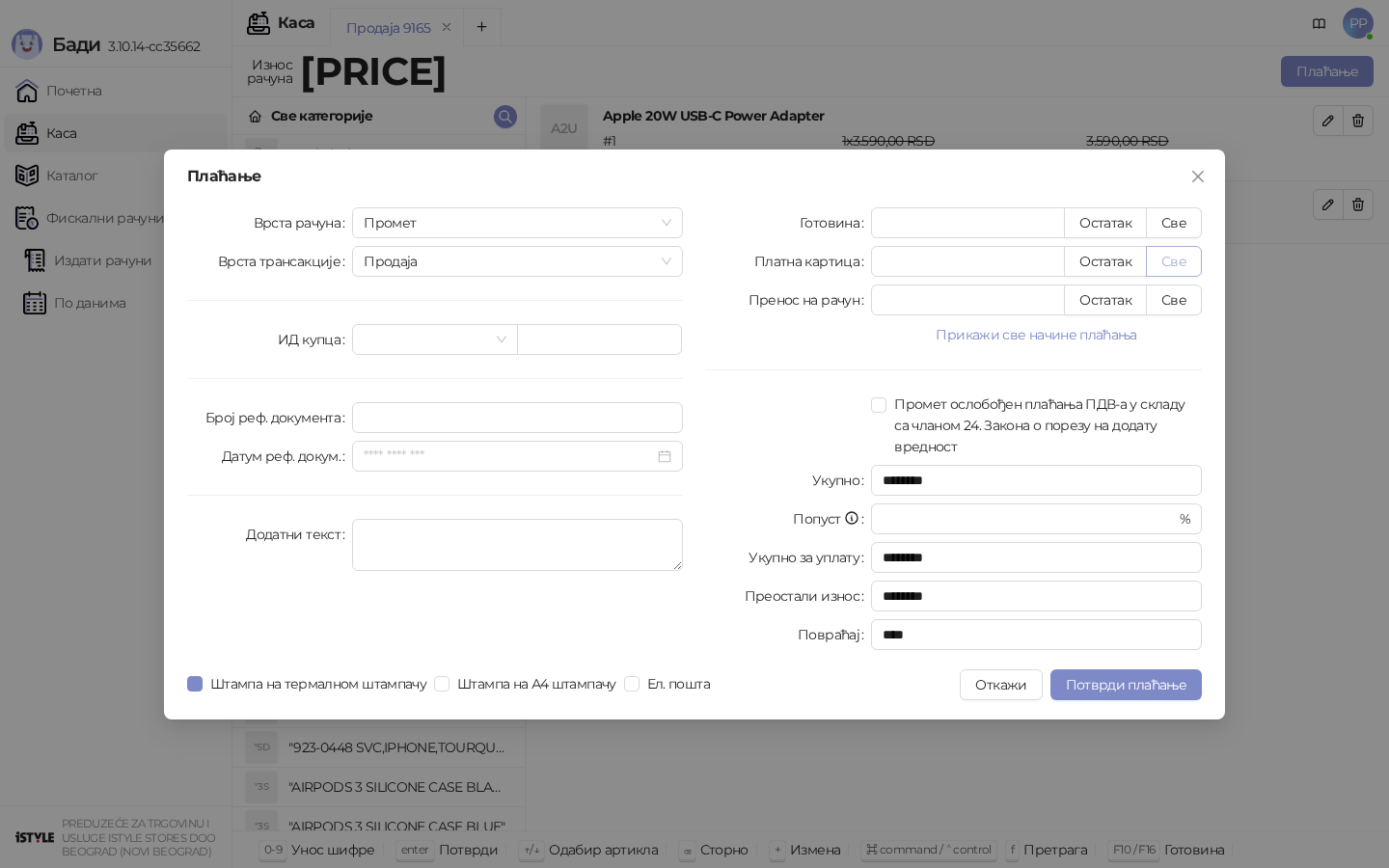 click on "Све" at bounding box center (1174, 261) 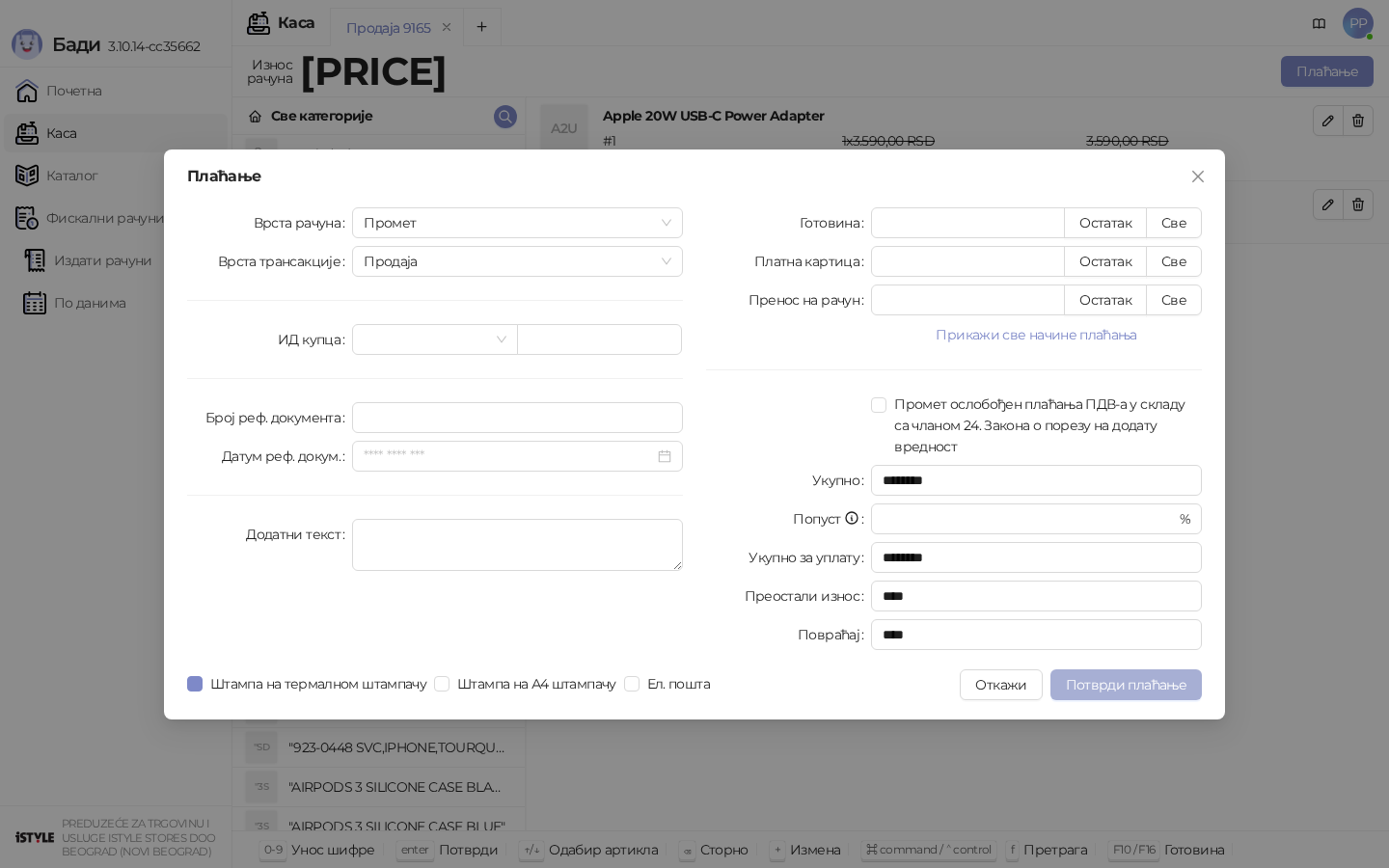 click on "Потврди плаћање" at bounding box center (1126, 685) 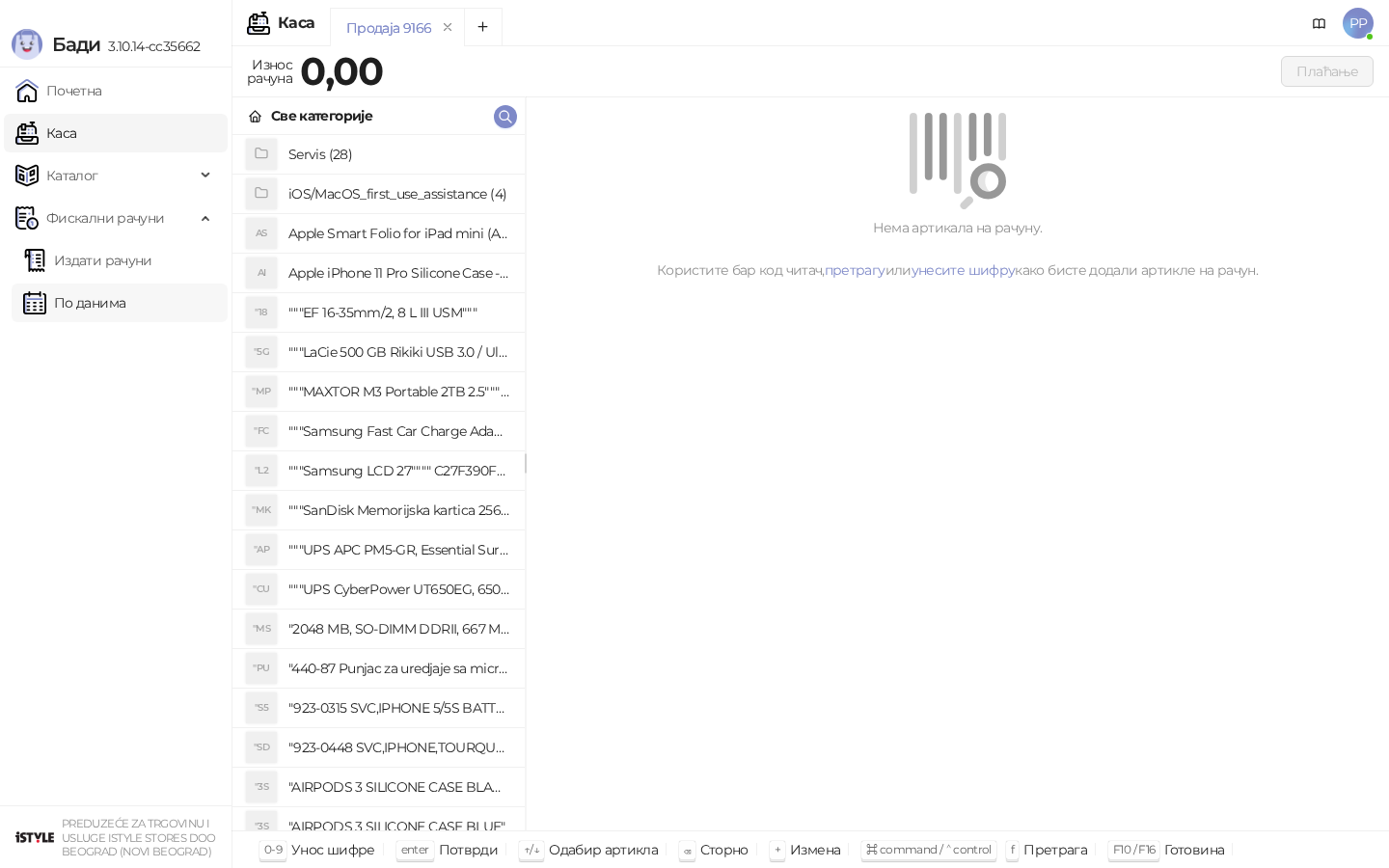 click on "По данима" at bounding box center (74, 303) 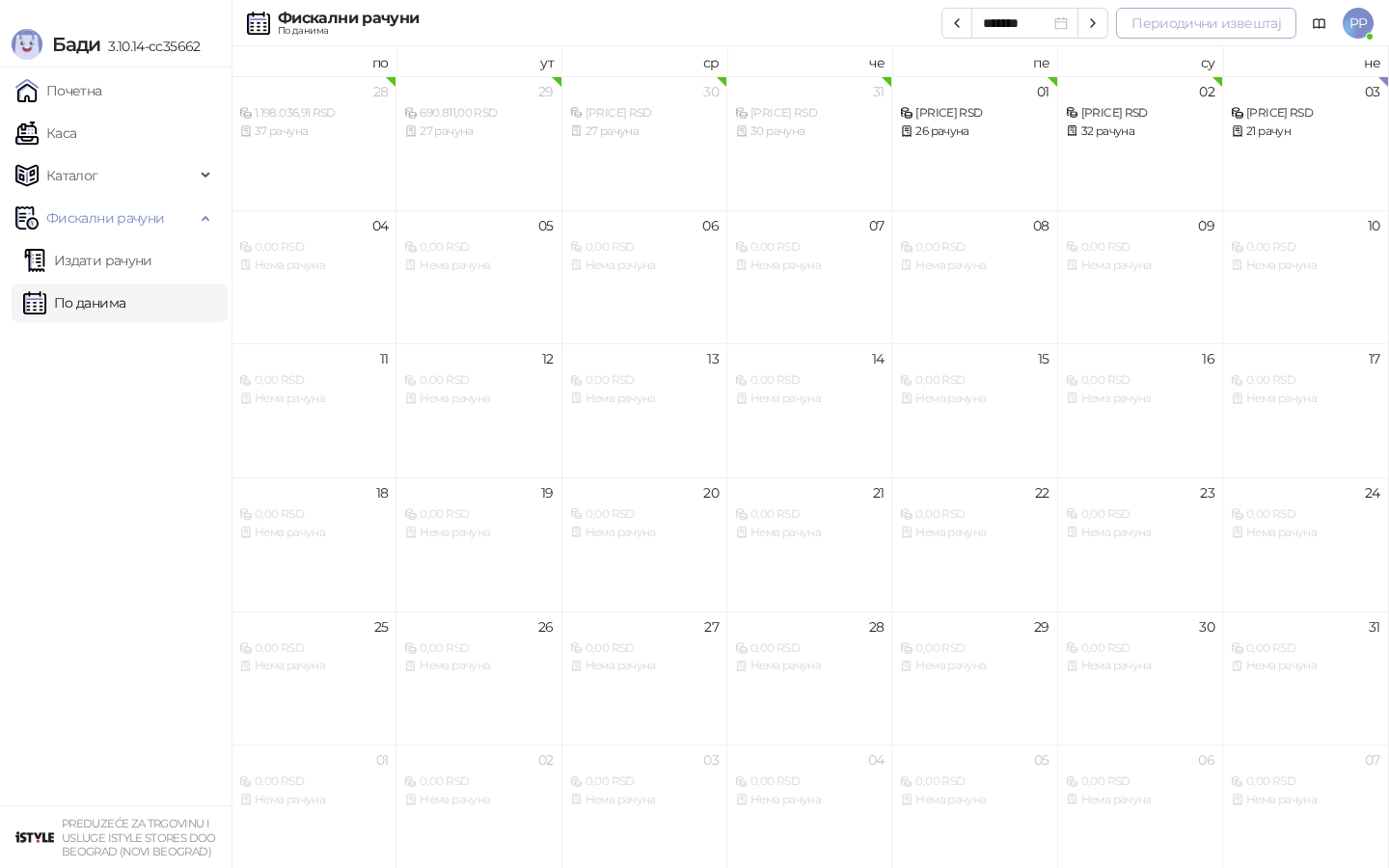 click on "Периодични извештај" at bounding box center (1206, 23) 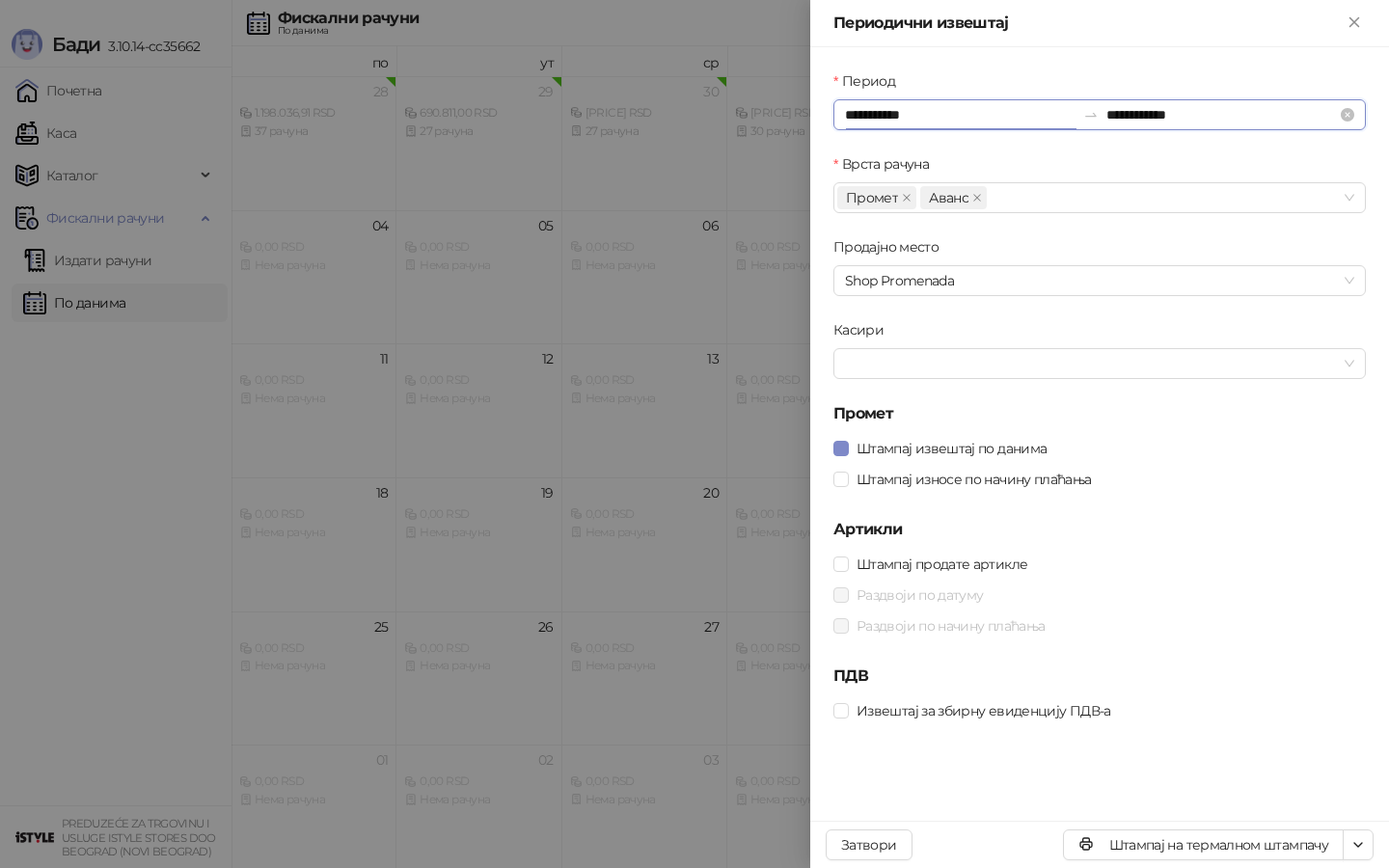 click on "**********" at bounding box center (960, 115) 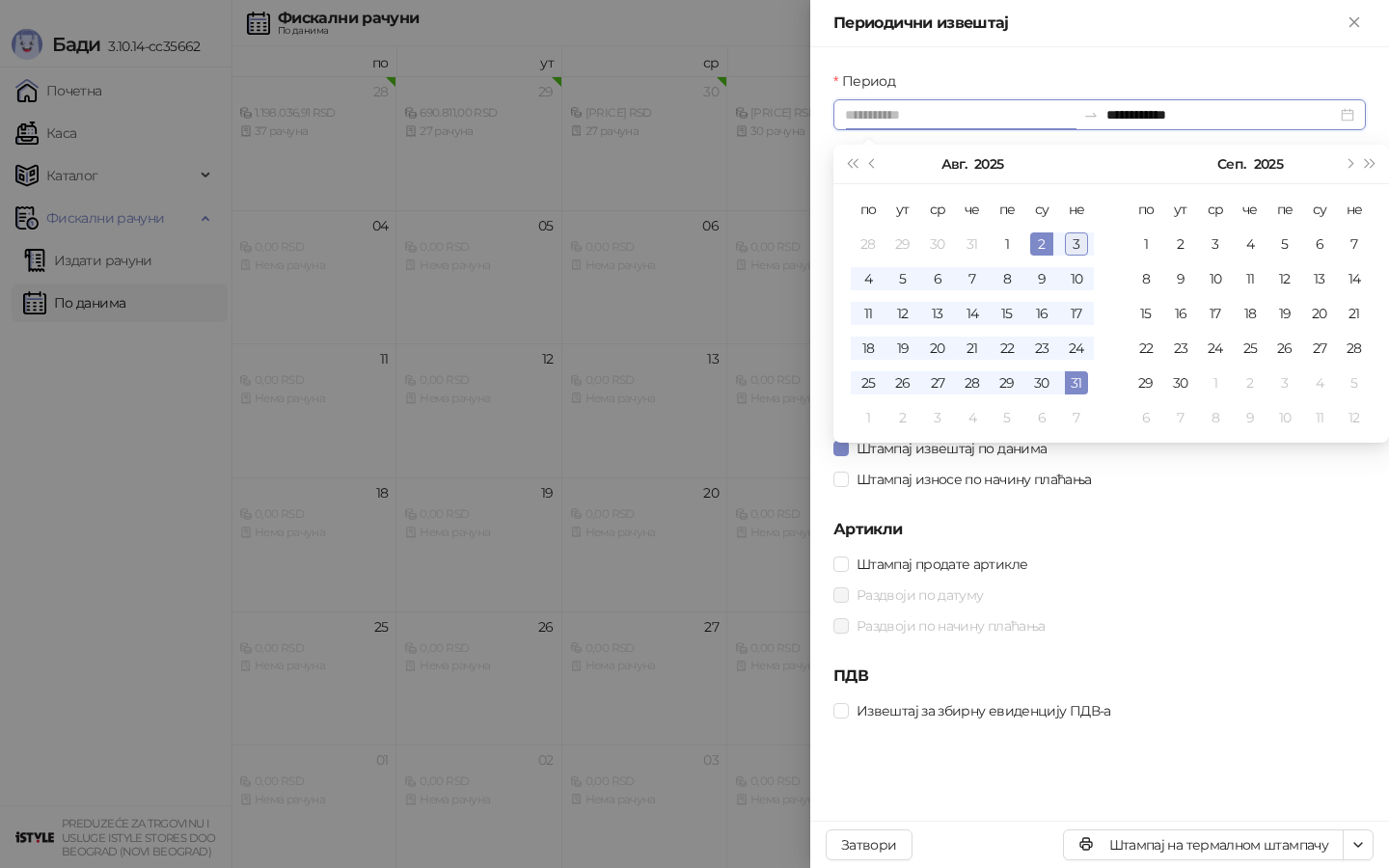 type on "**********" 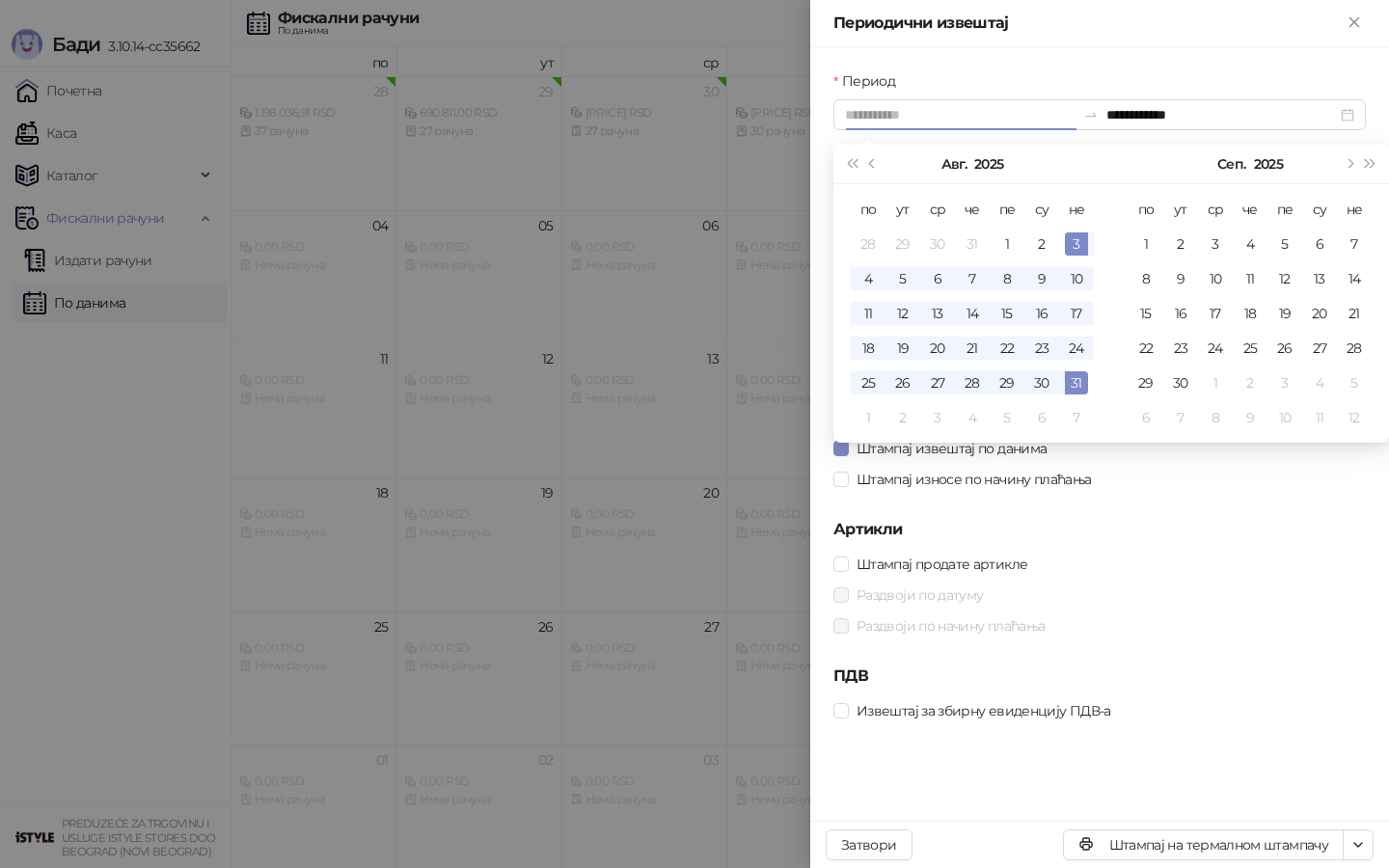 click on "3" at bounding box center [1076, 244] 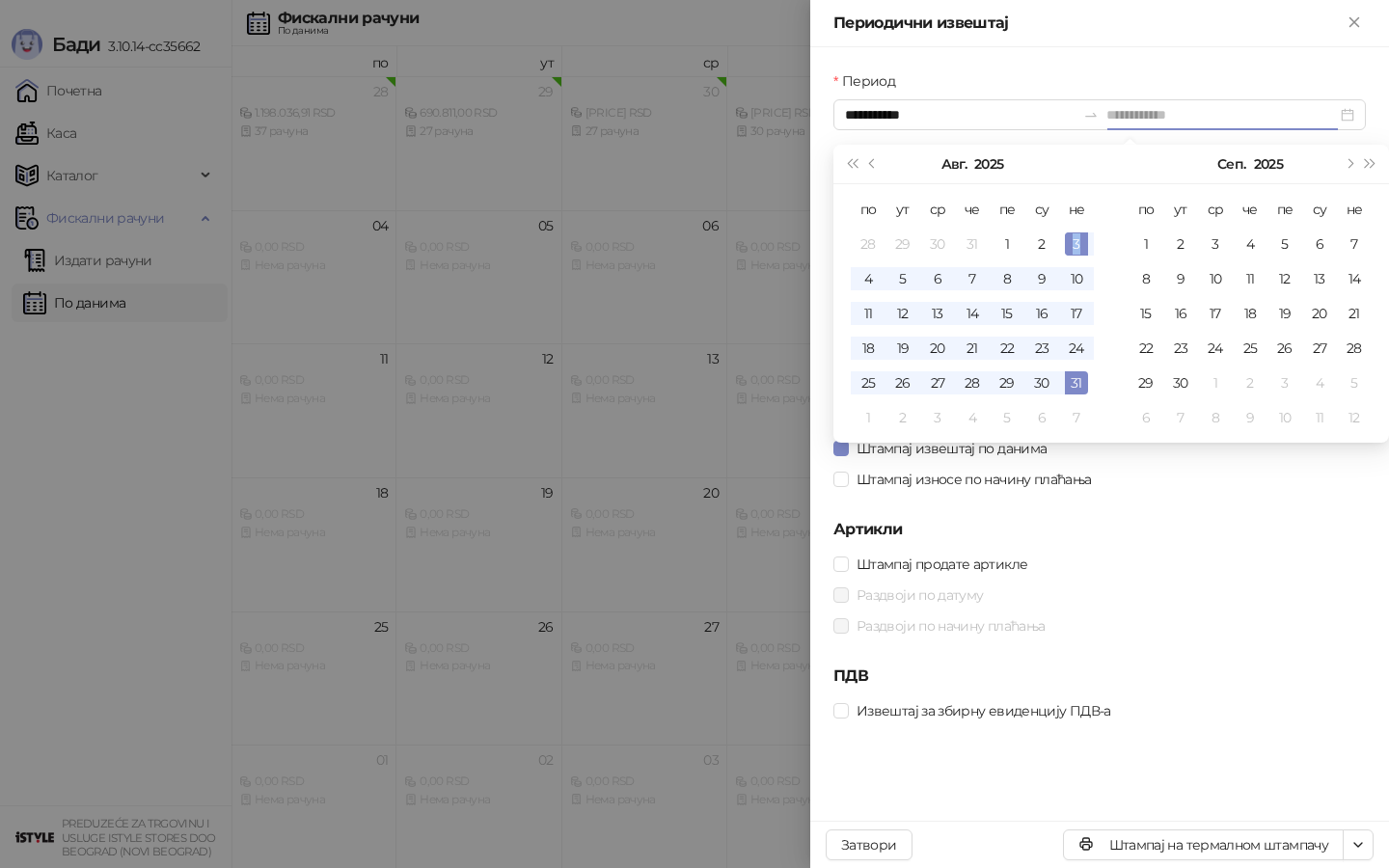 click on "3" at bounding box center [1076, 244] 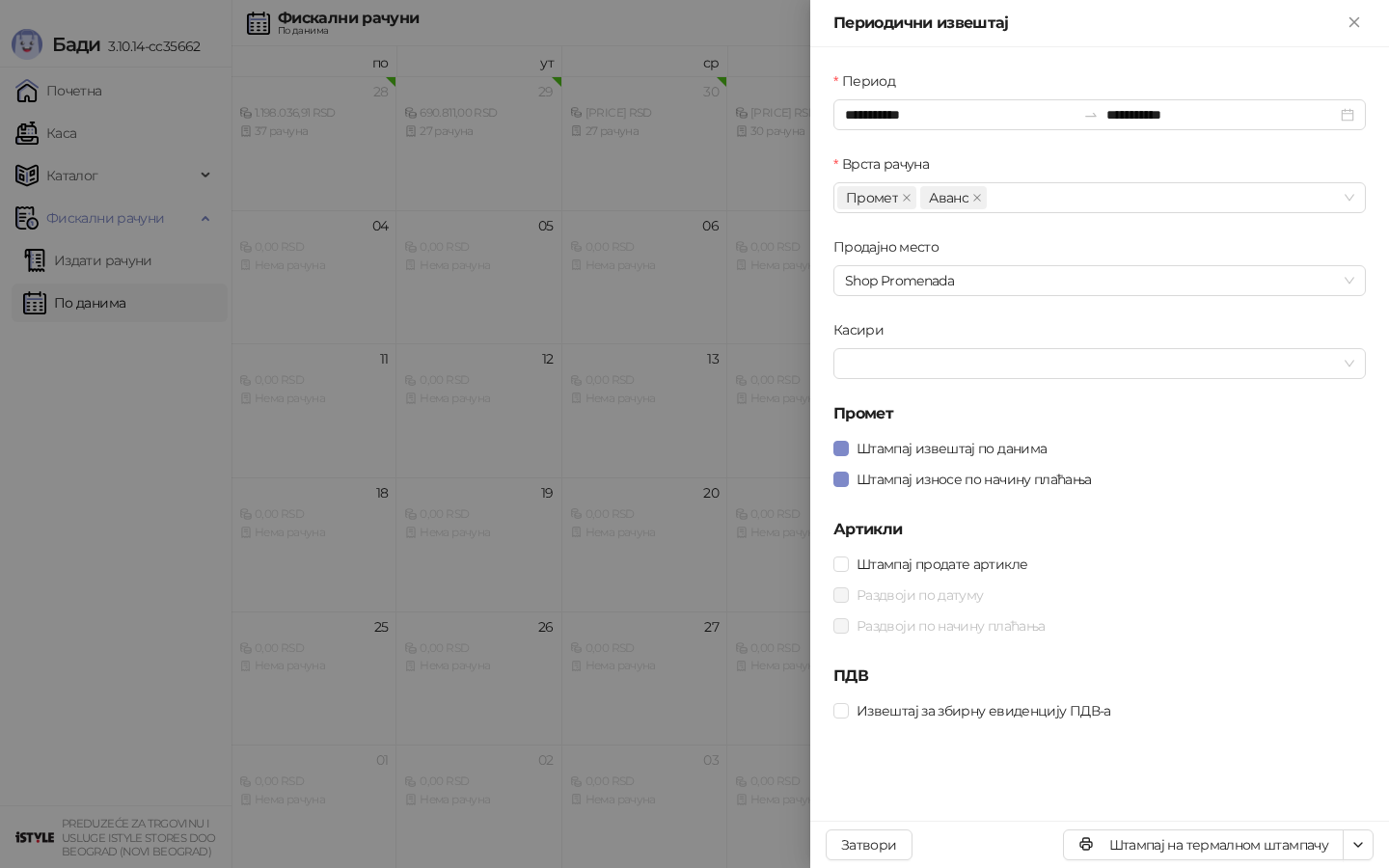 drag, startPoint x: 1256, startPoint y: 844, endPoint x: 1379, endPoint y: 804, distance: 129.3406 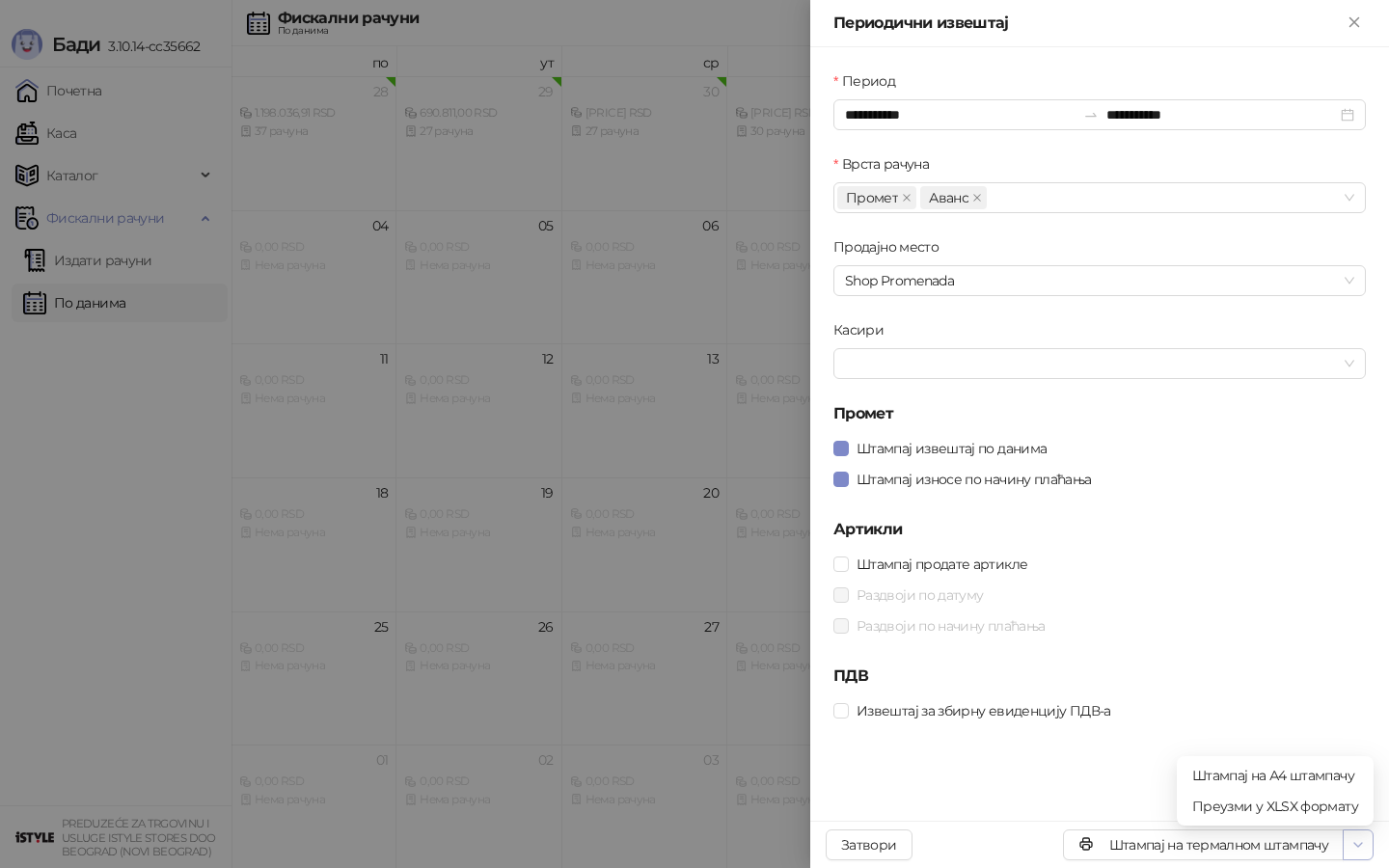 click 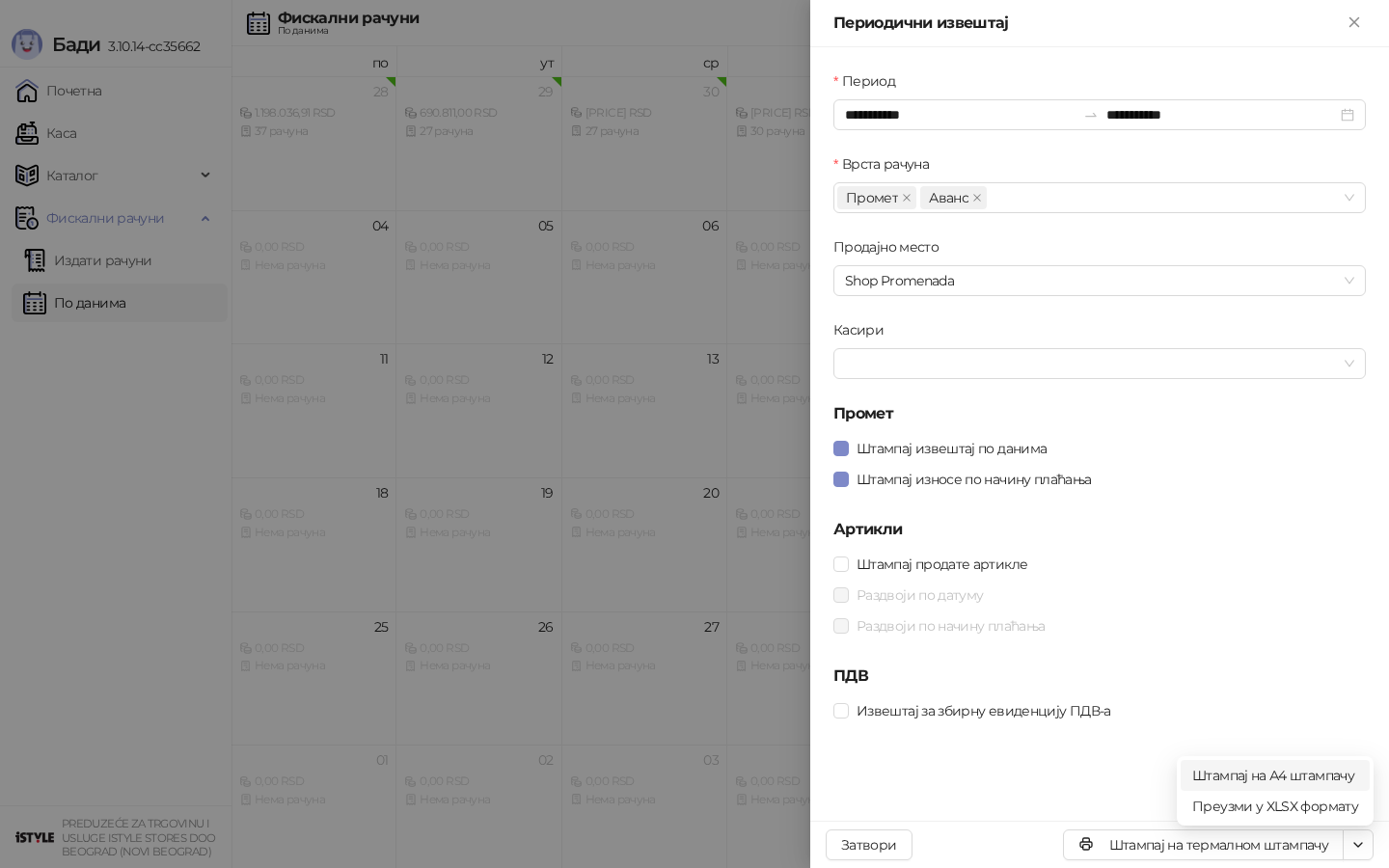click on "Штампај на А4 штампачу" at bounding box center [1275, 775] 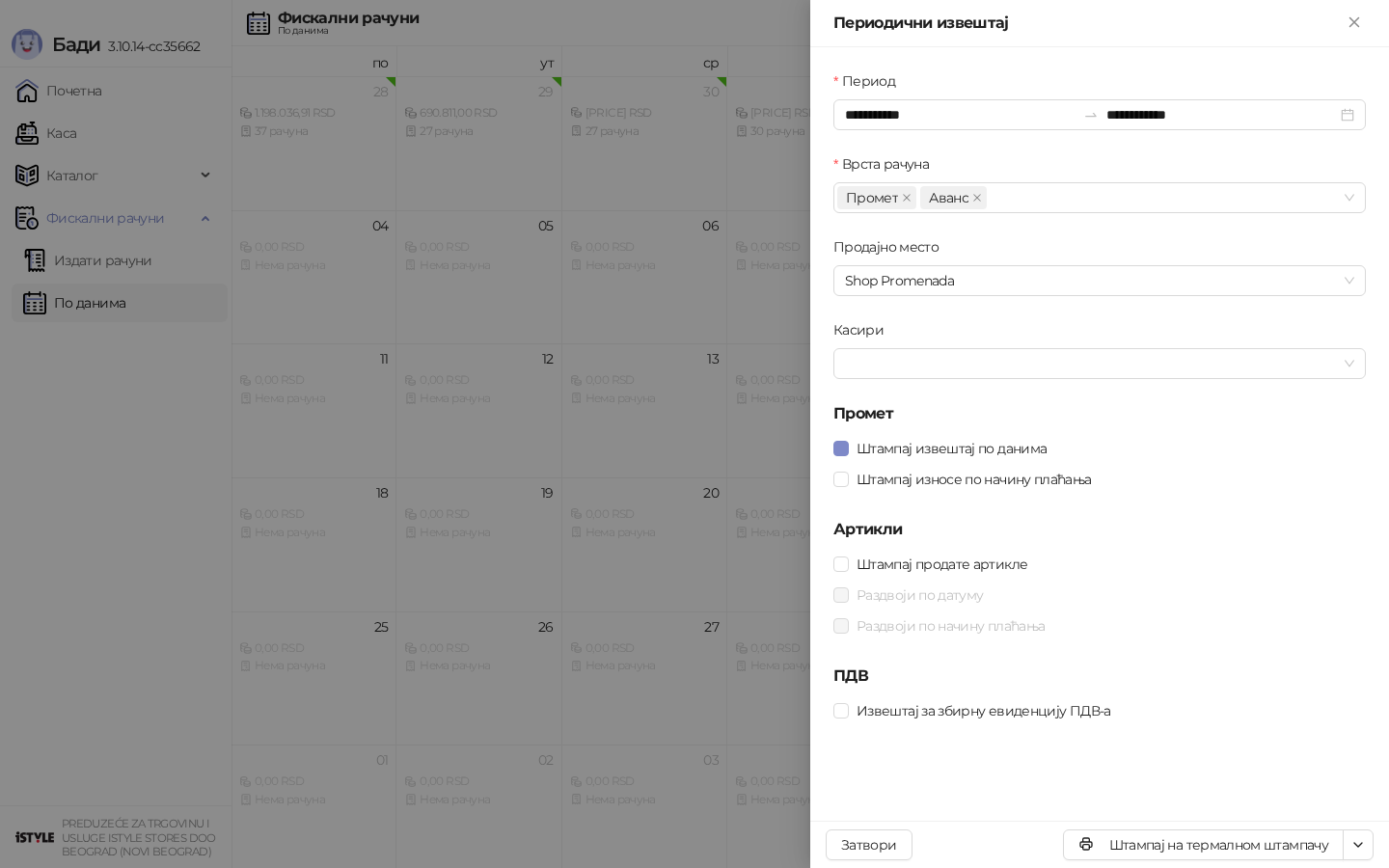 click at bounding box center [694, 434] 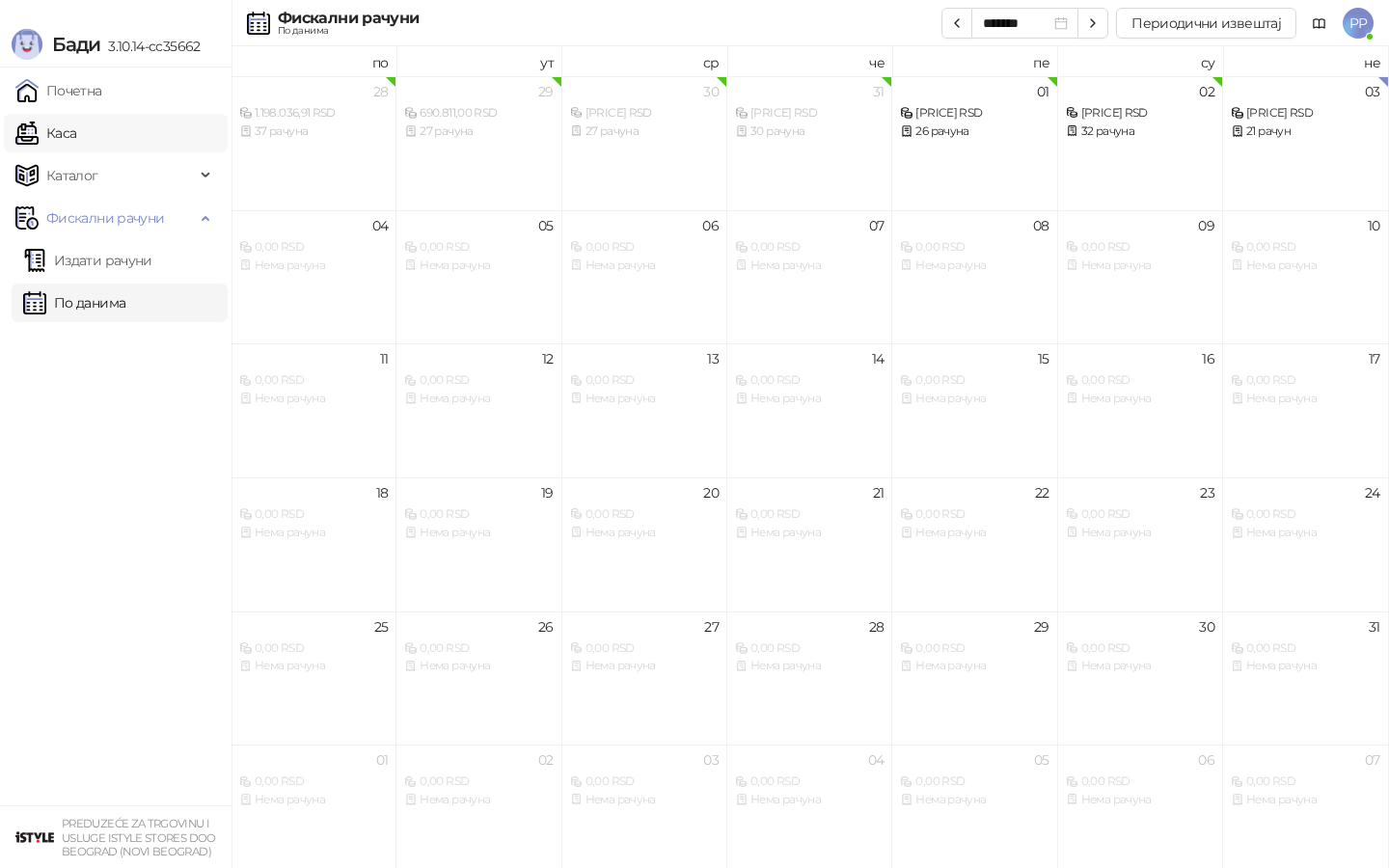 click on "Каса" at bounding box center [45, 133] 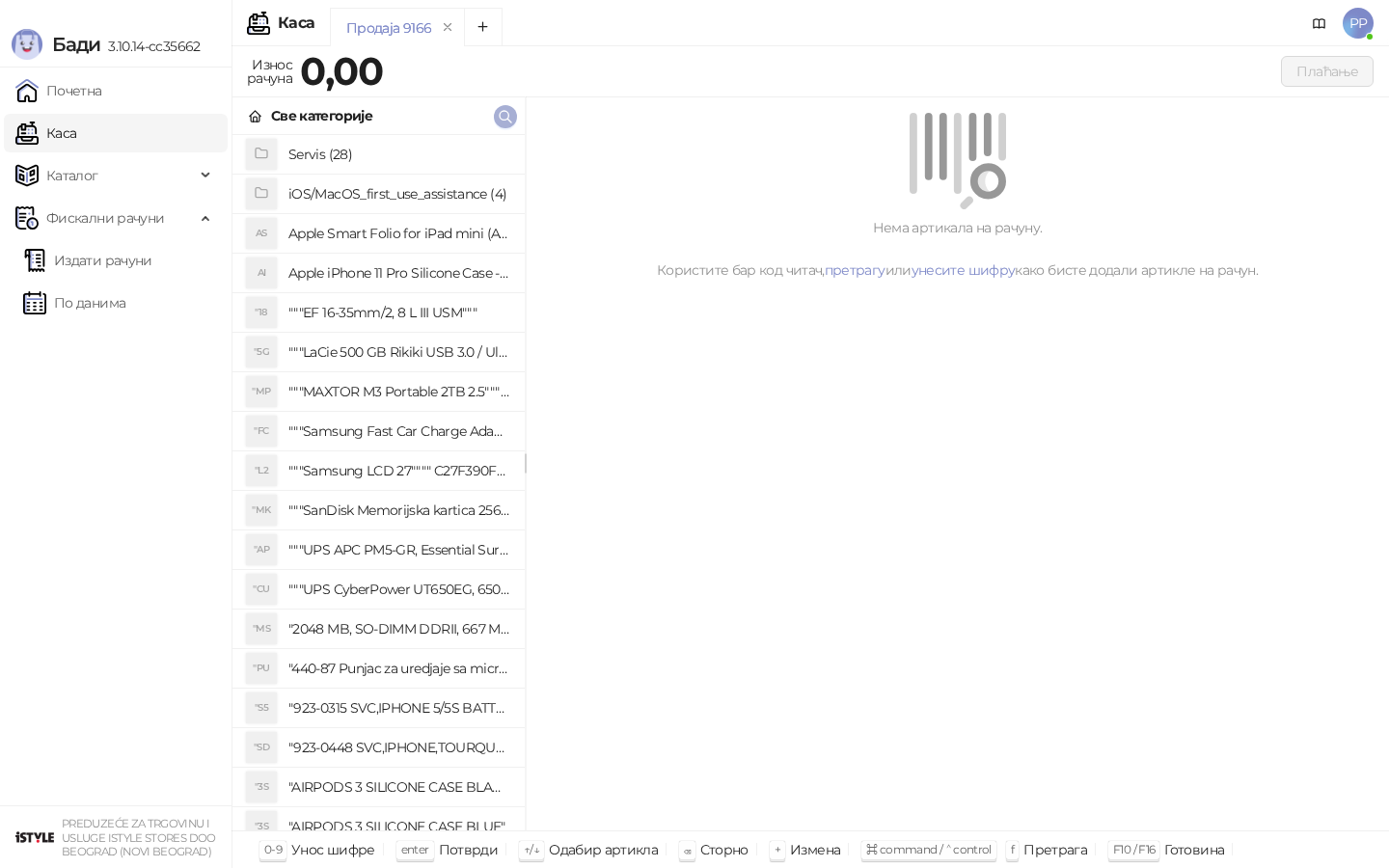 click 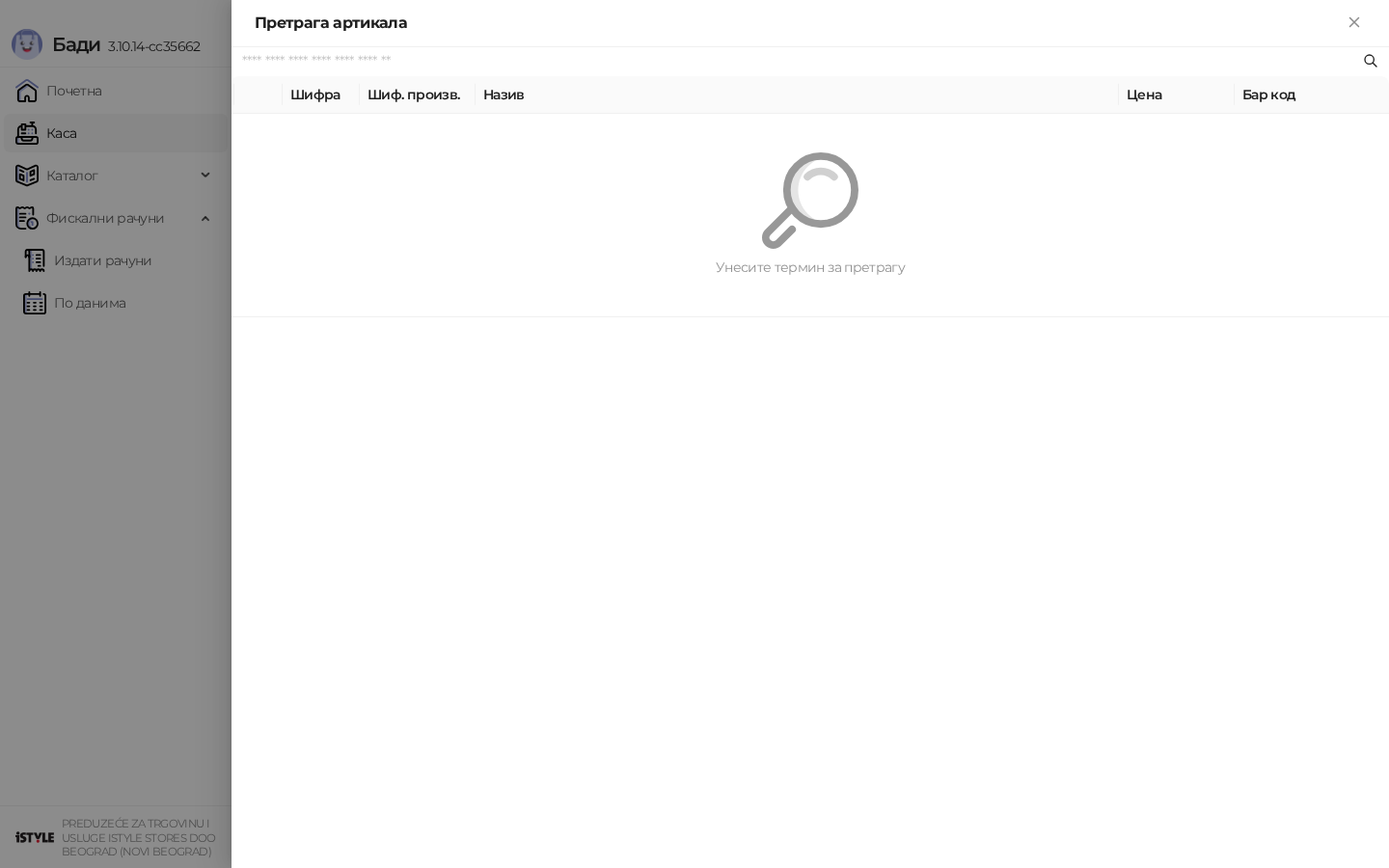 paste on "*********" 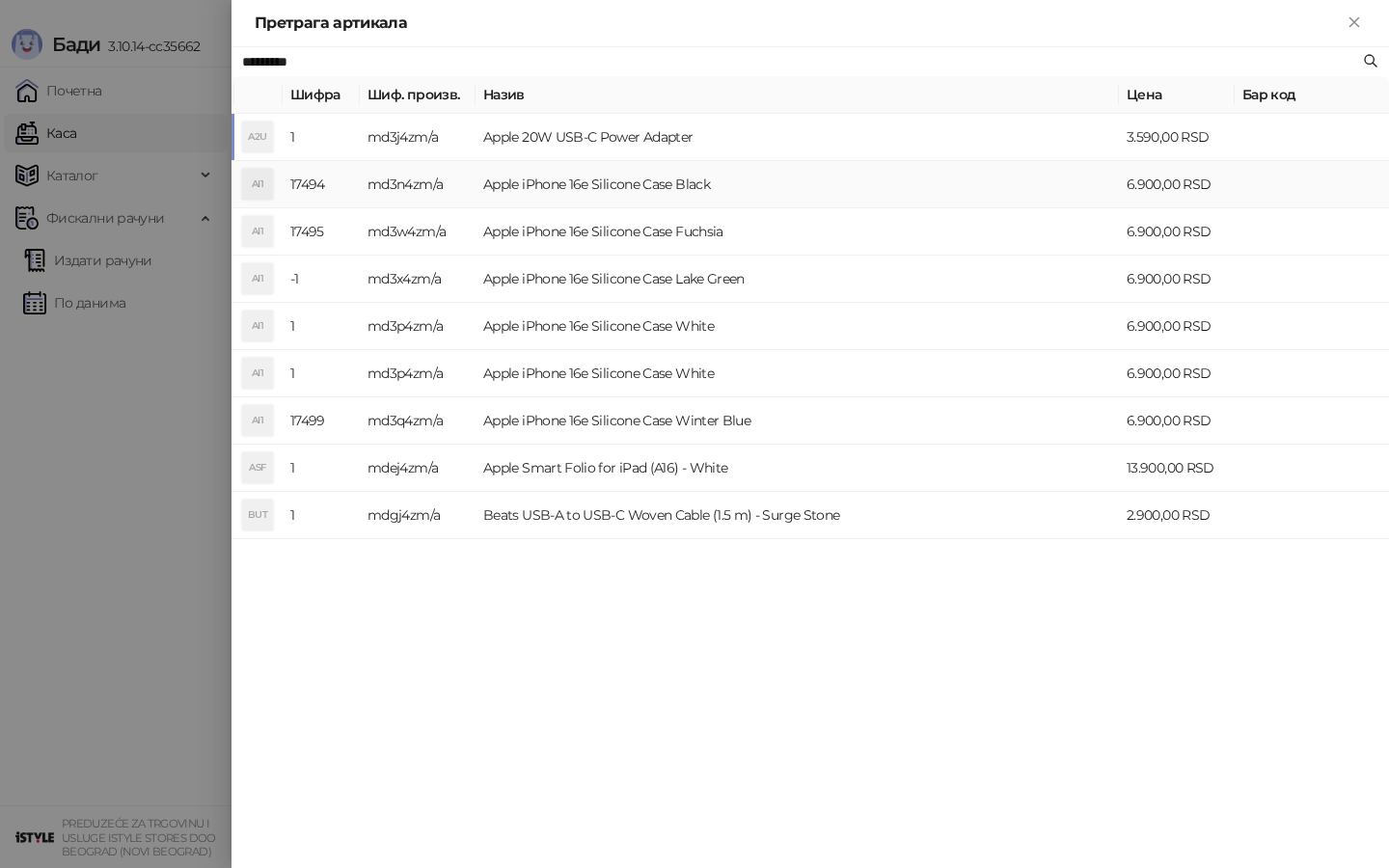 type on "*********" 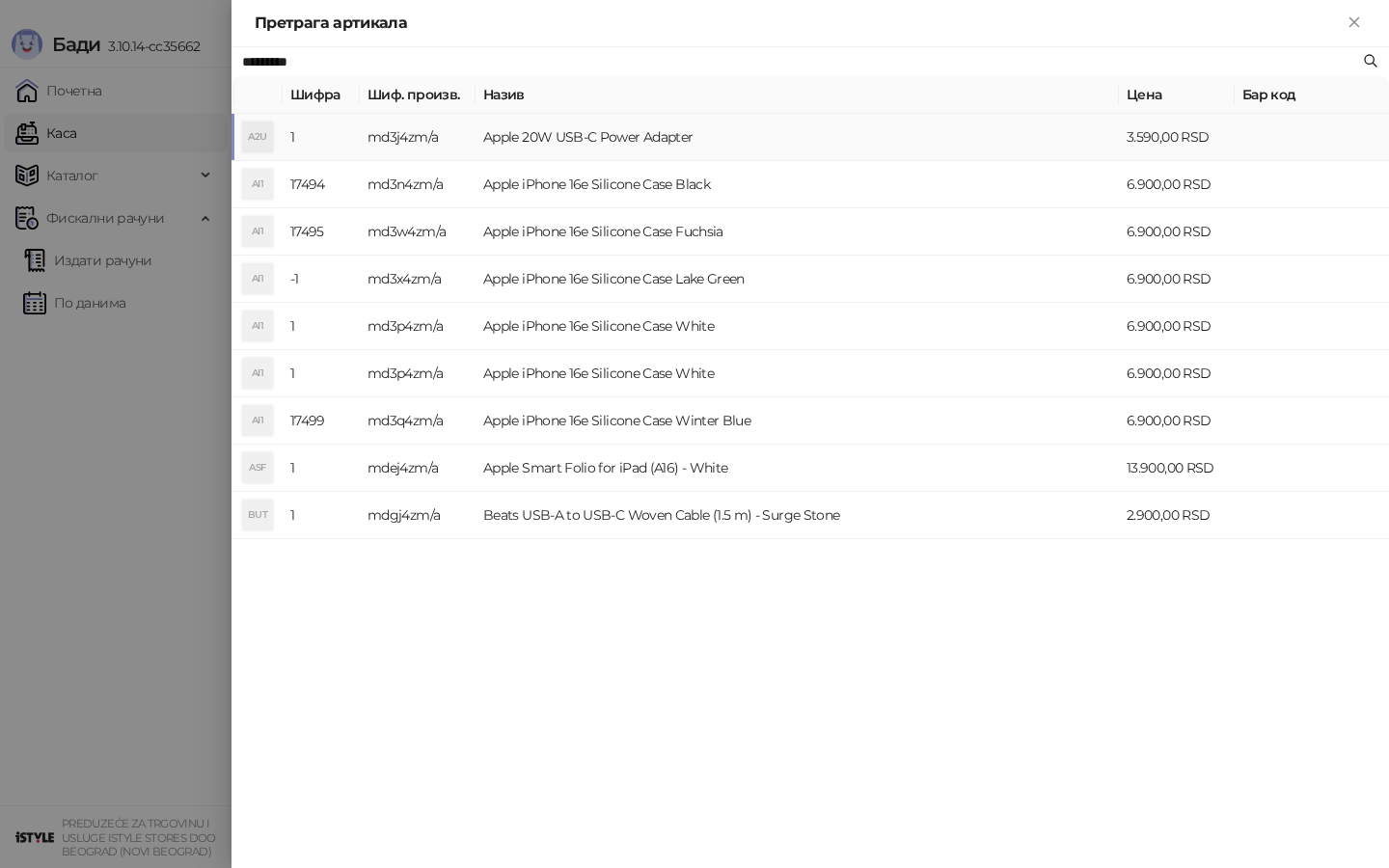 click on "Apple 20W USB-C Power Adapter" at bounding box center [797, 137] 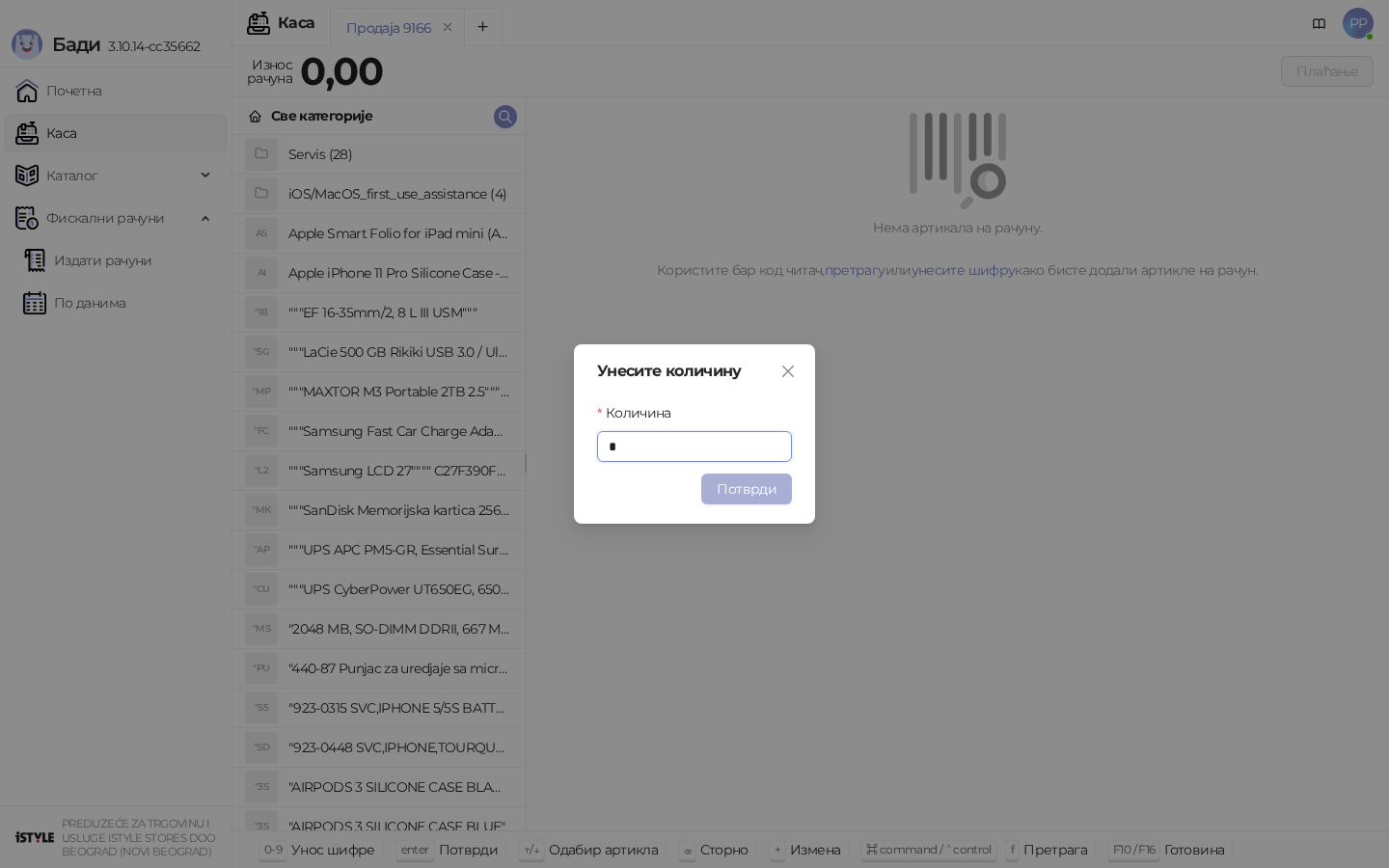 click on "Потврди" at bounding box center [747, 489] 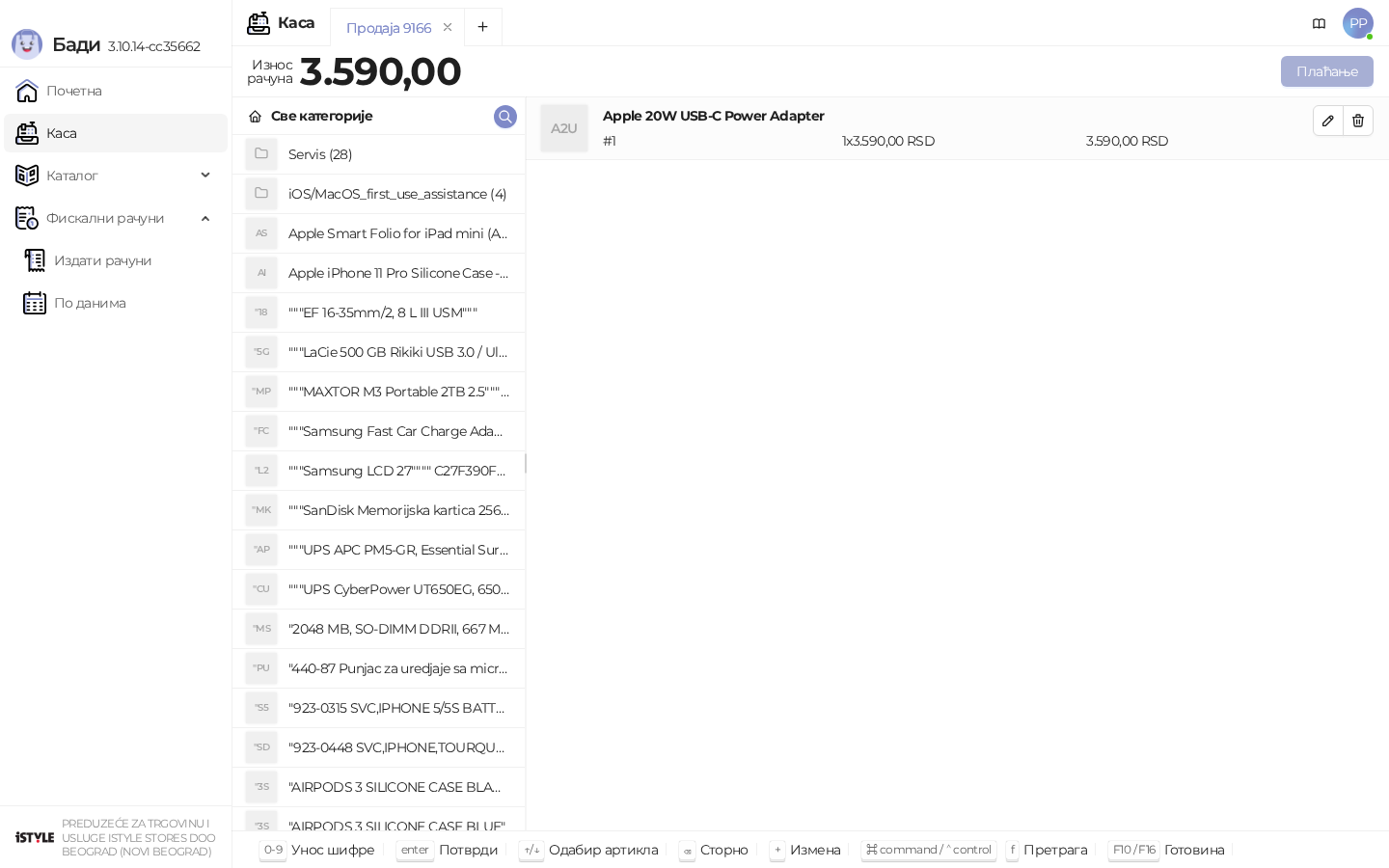 click on "Плаћање" at bounding box center [1327, 71] 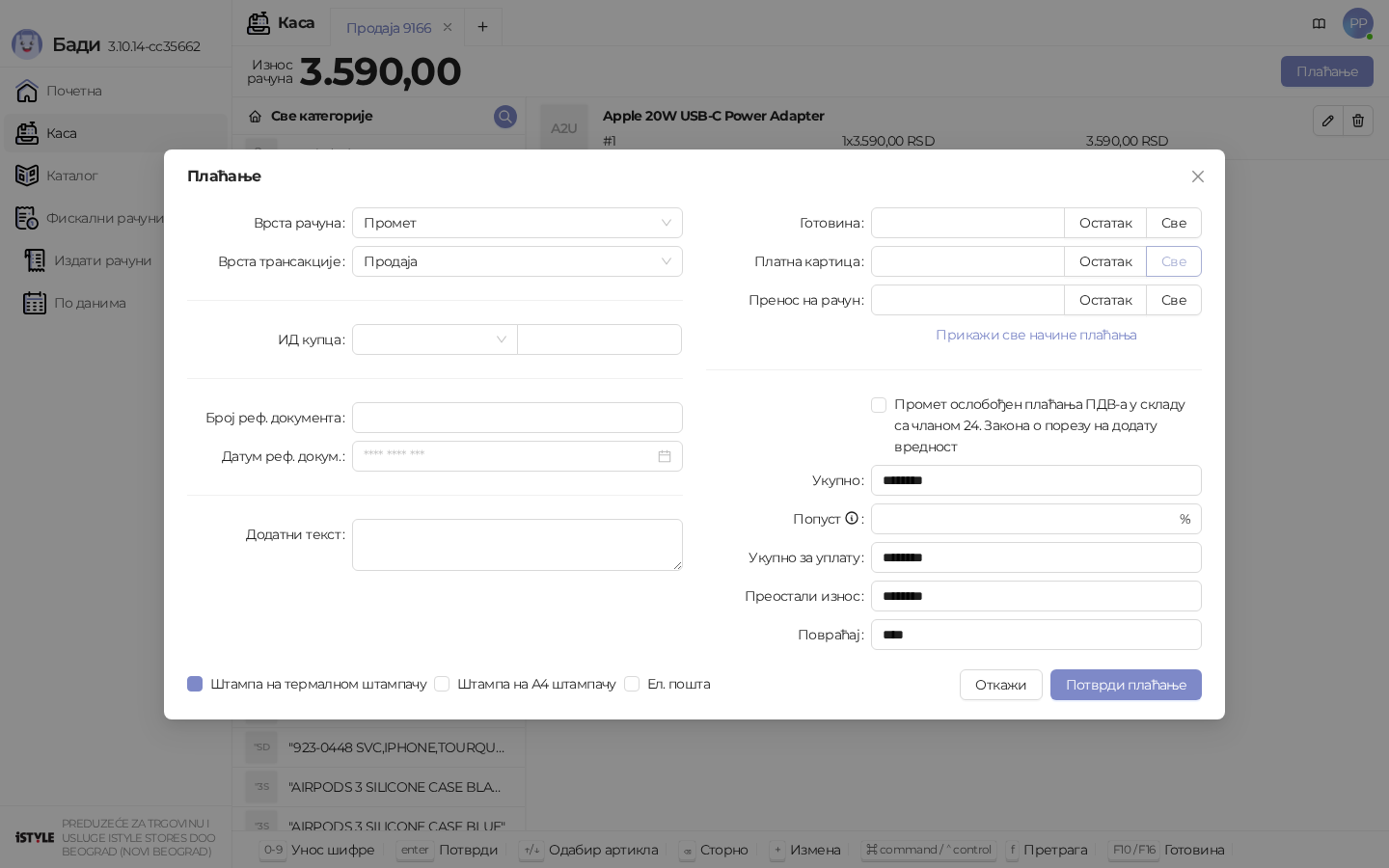click on "Све" at bounding box center [1174, 261] 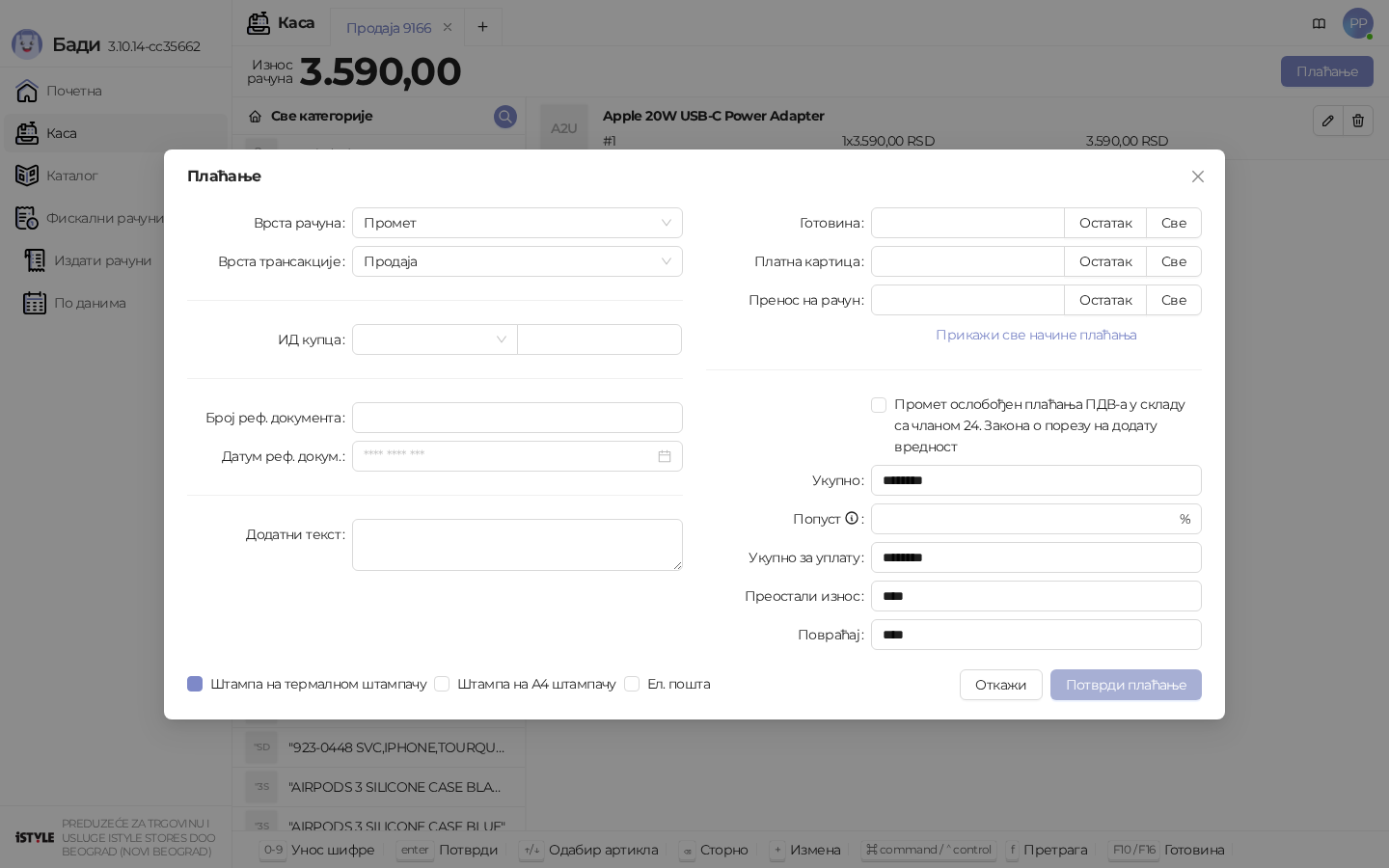 click on "Потврди плаћање" at bounding box center [1126, 685] 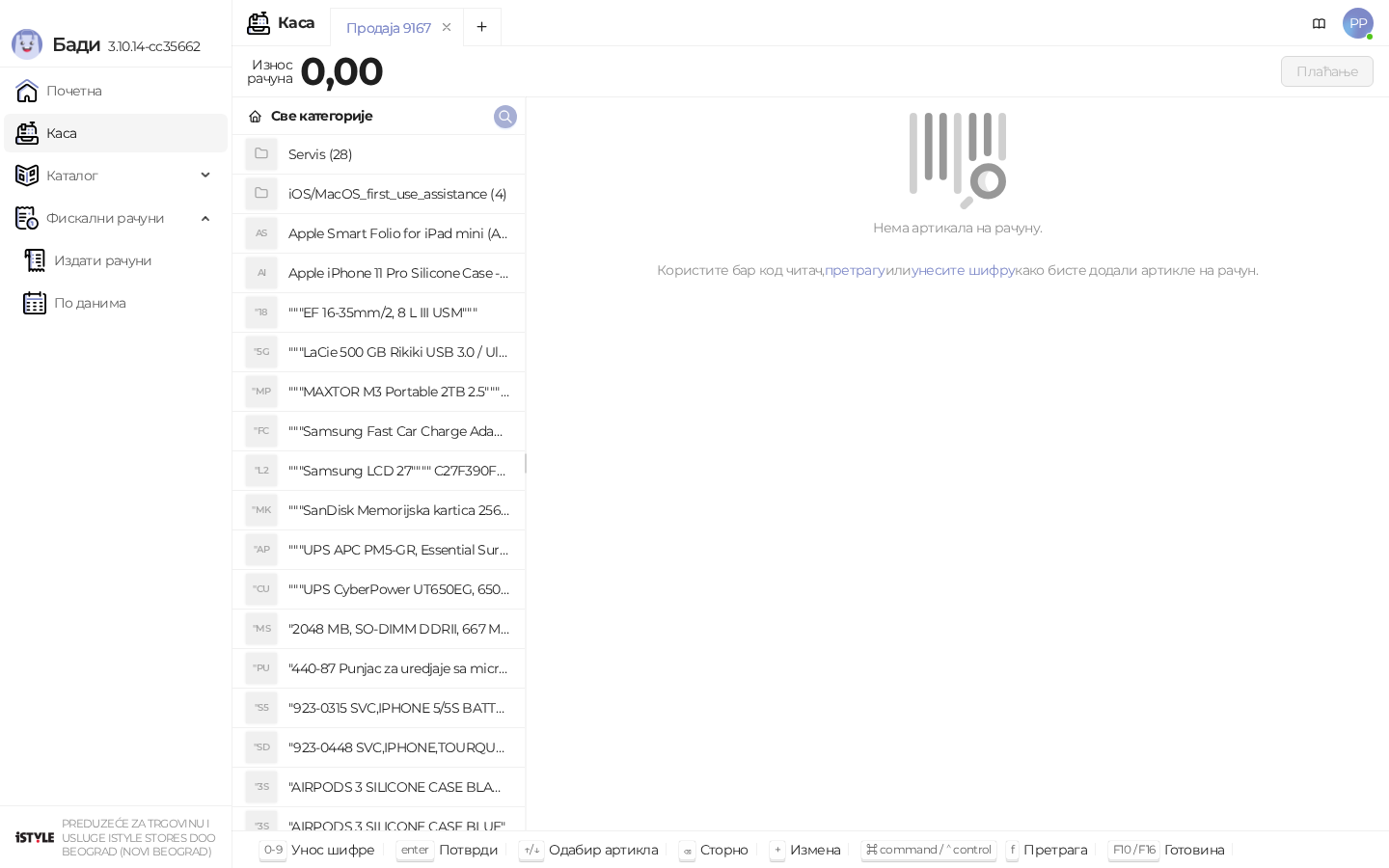 click 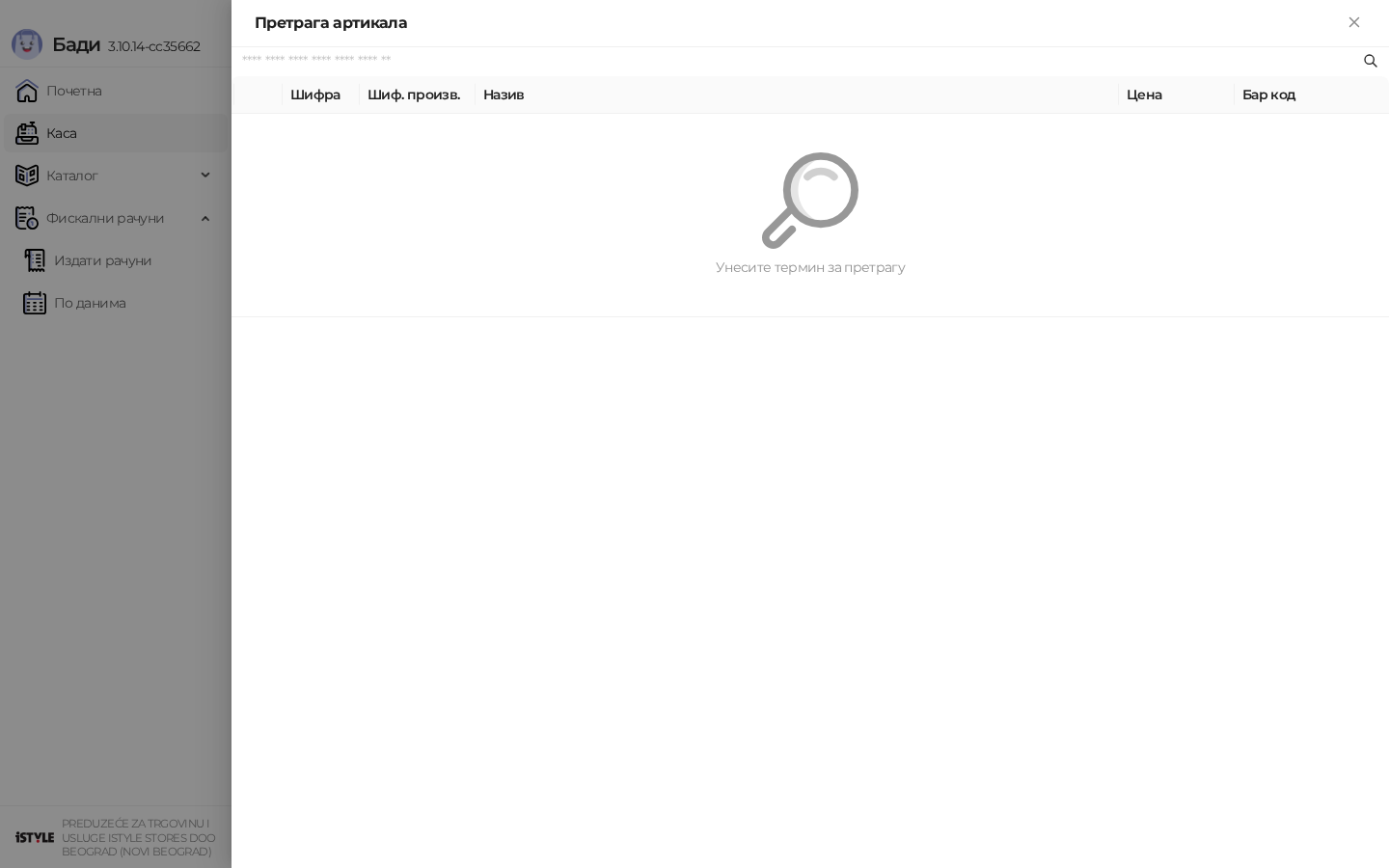 paste on "********" 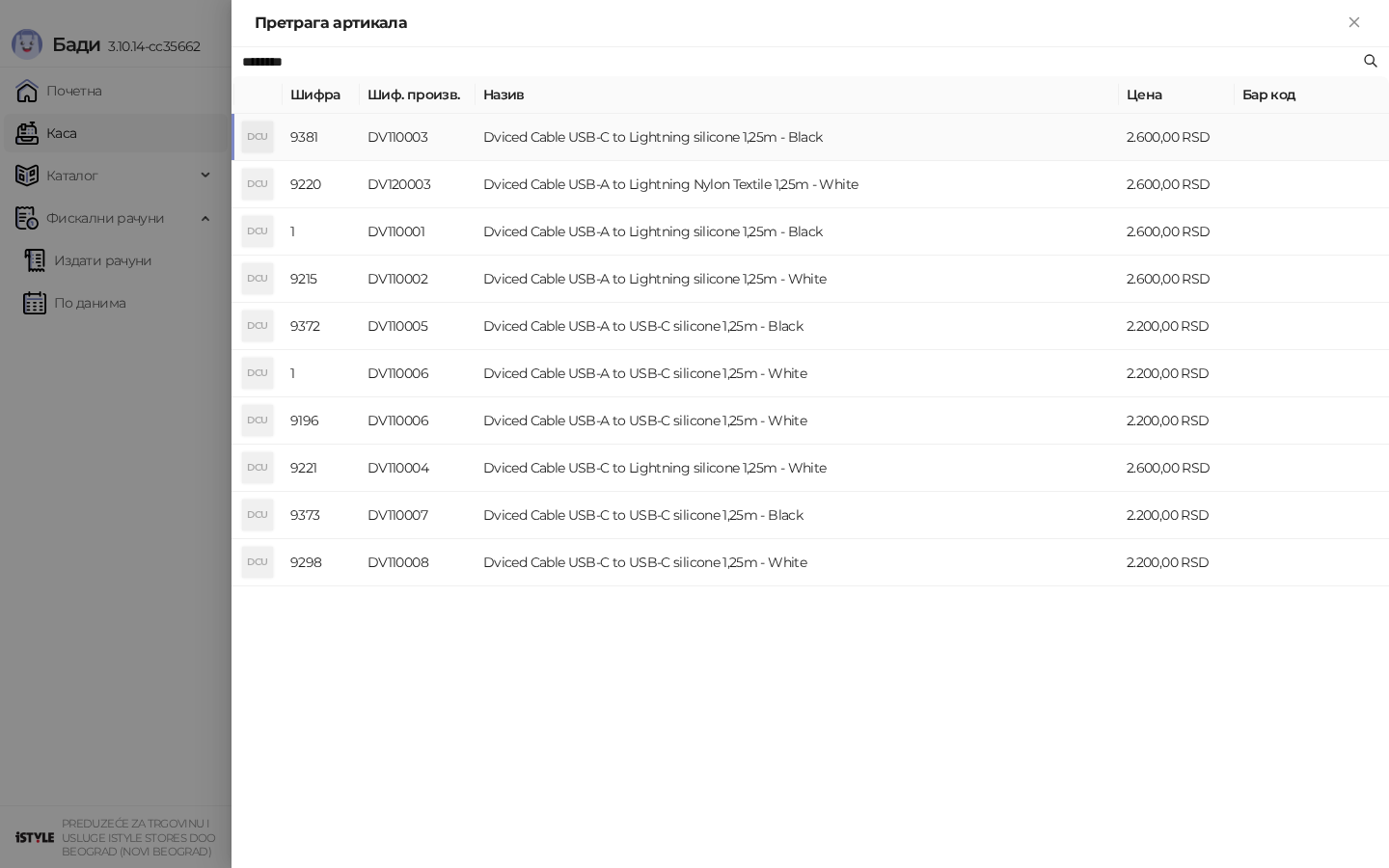 type on "********" 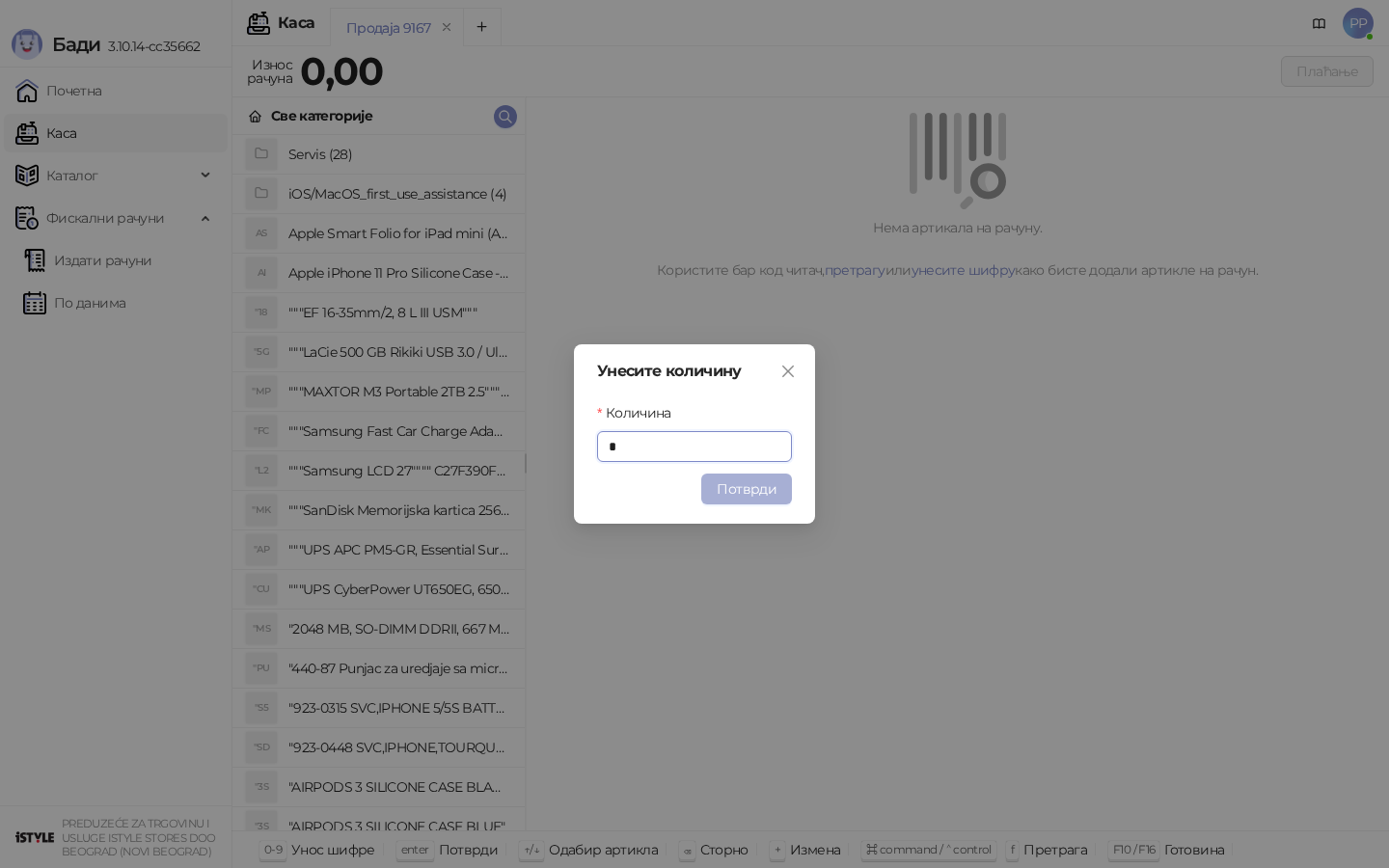 click on "Потврди" at bounding box center (747, 489) 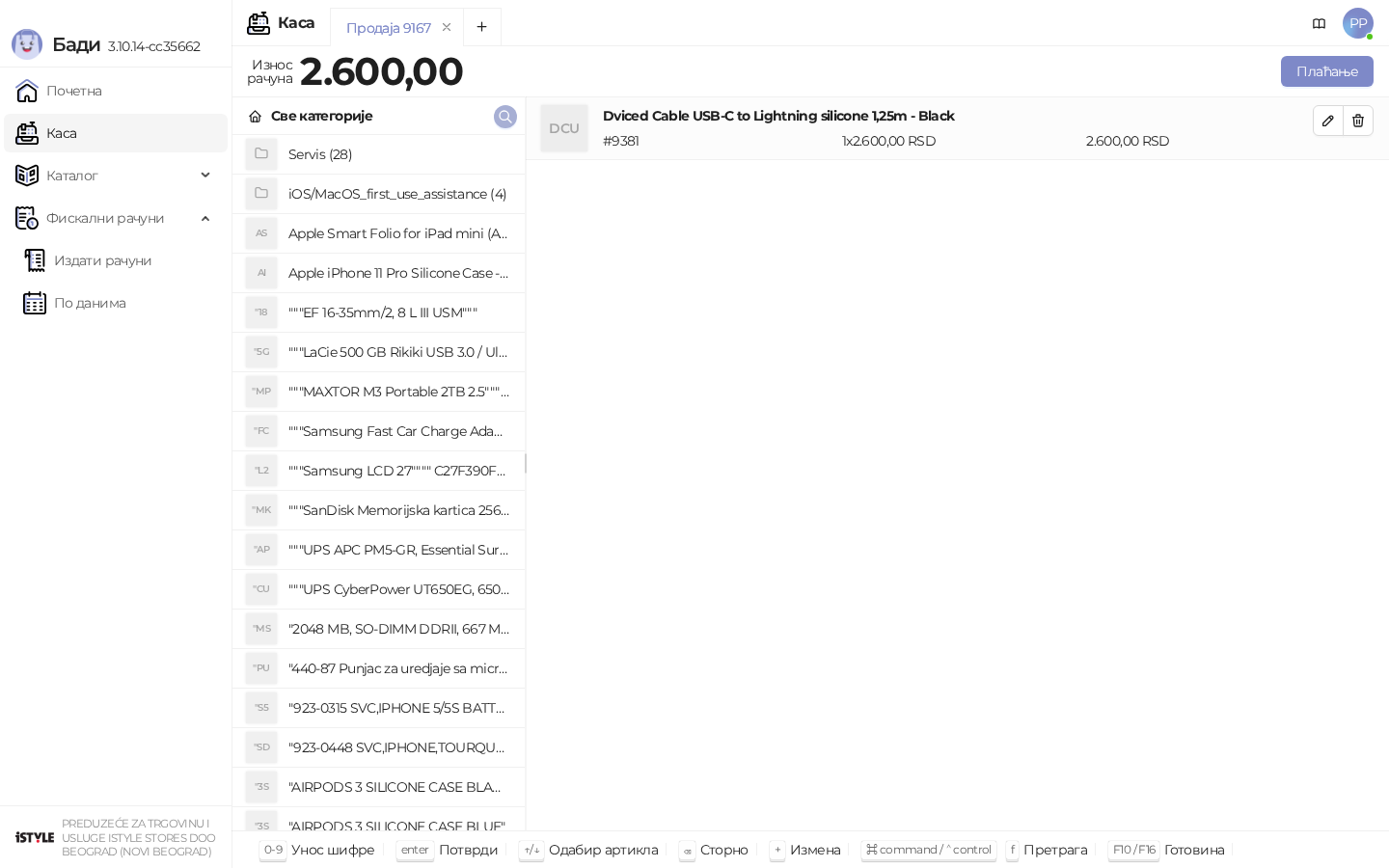 click 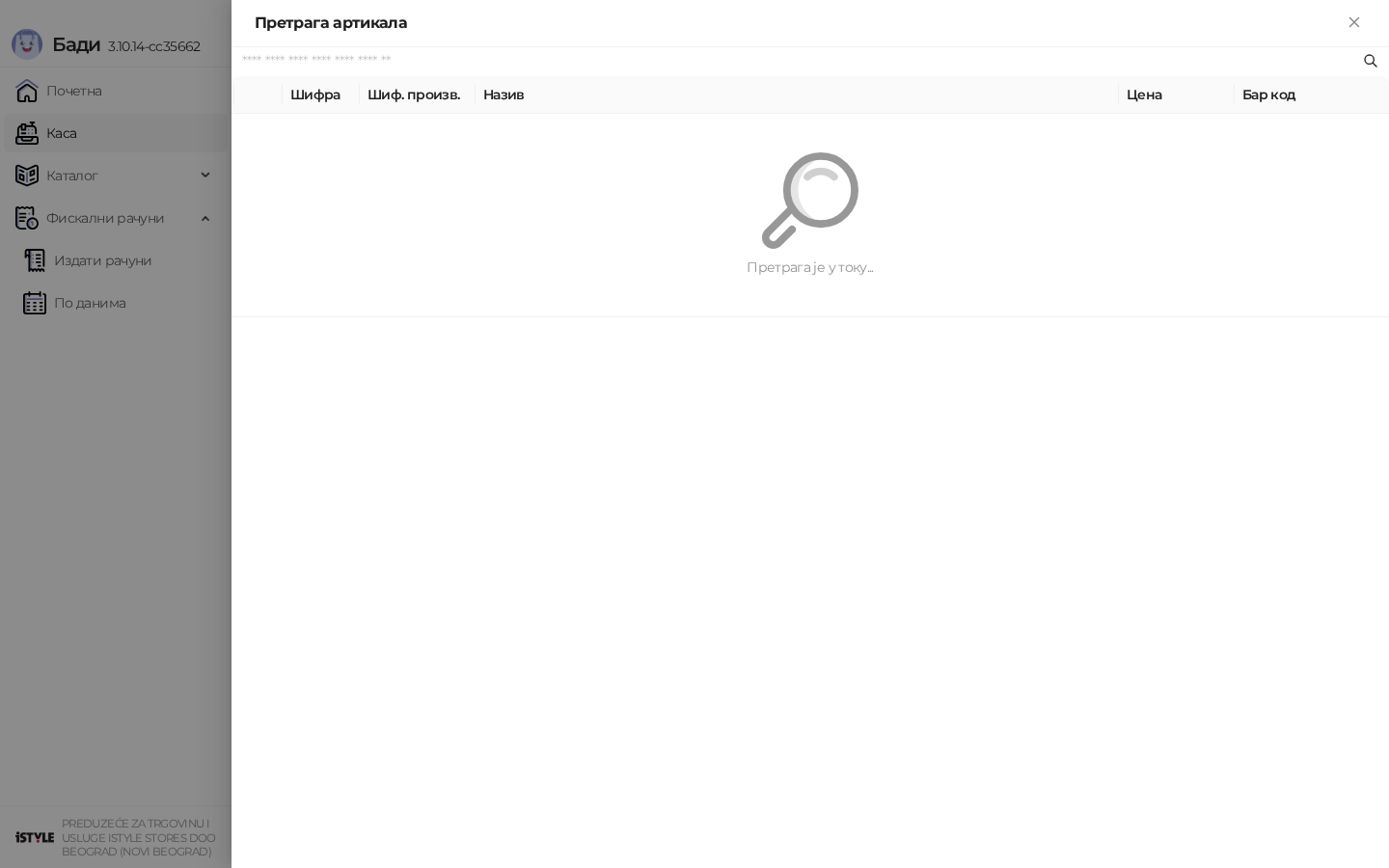 type on "*" 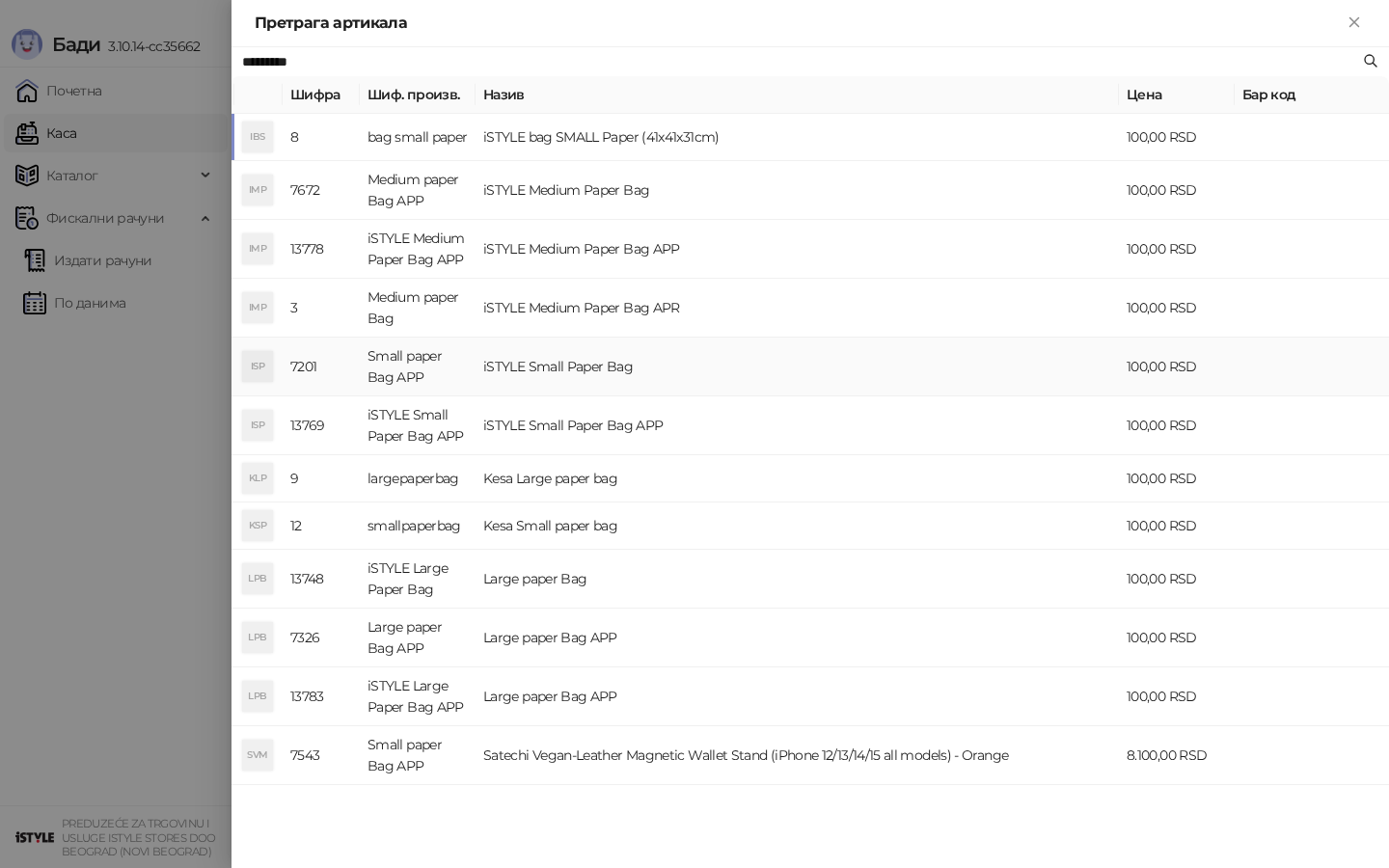 type on "*********" 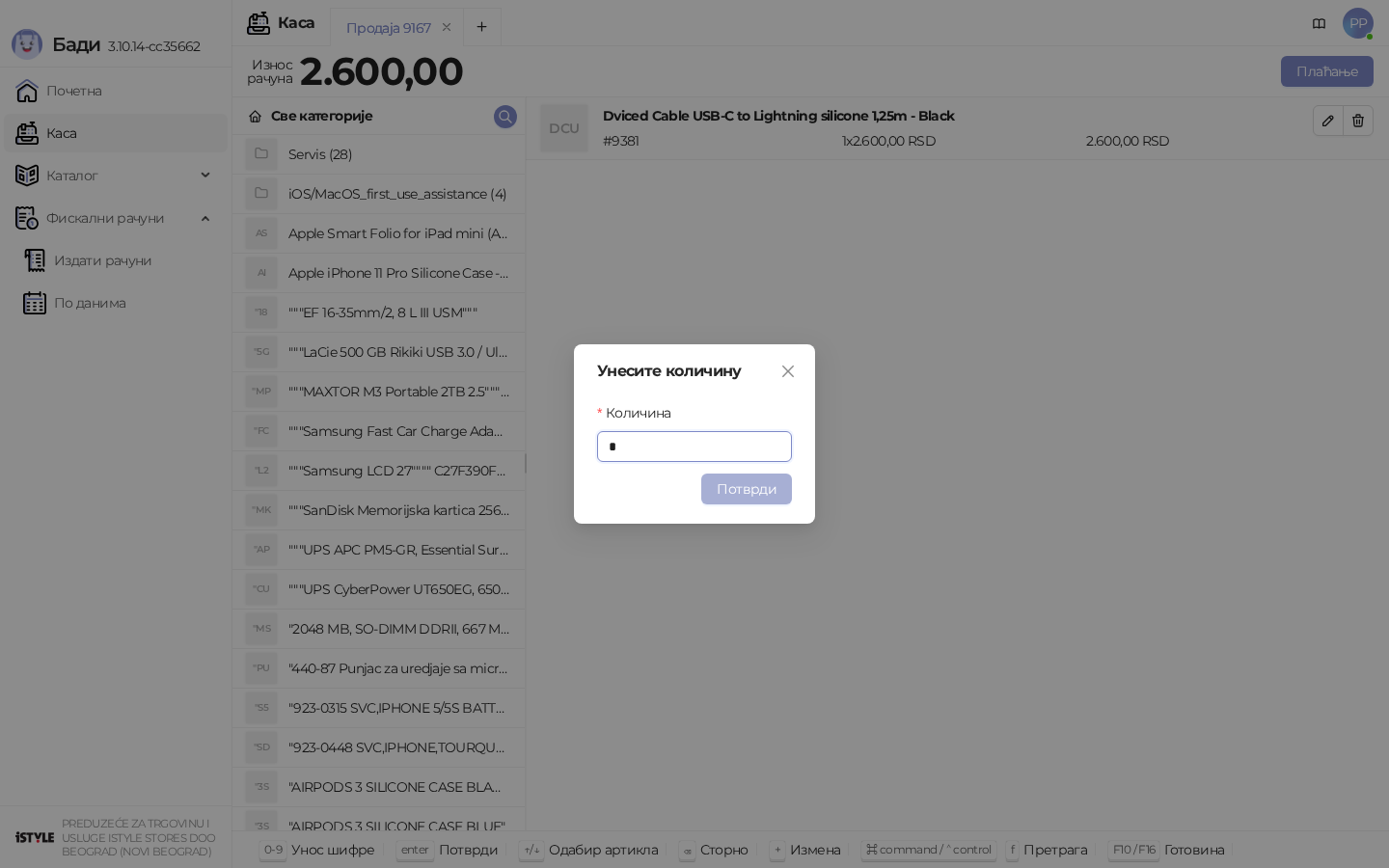 click on "Потврди" at bounding box center [747, 489] 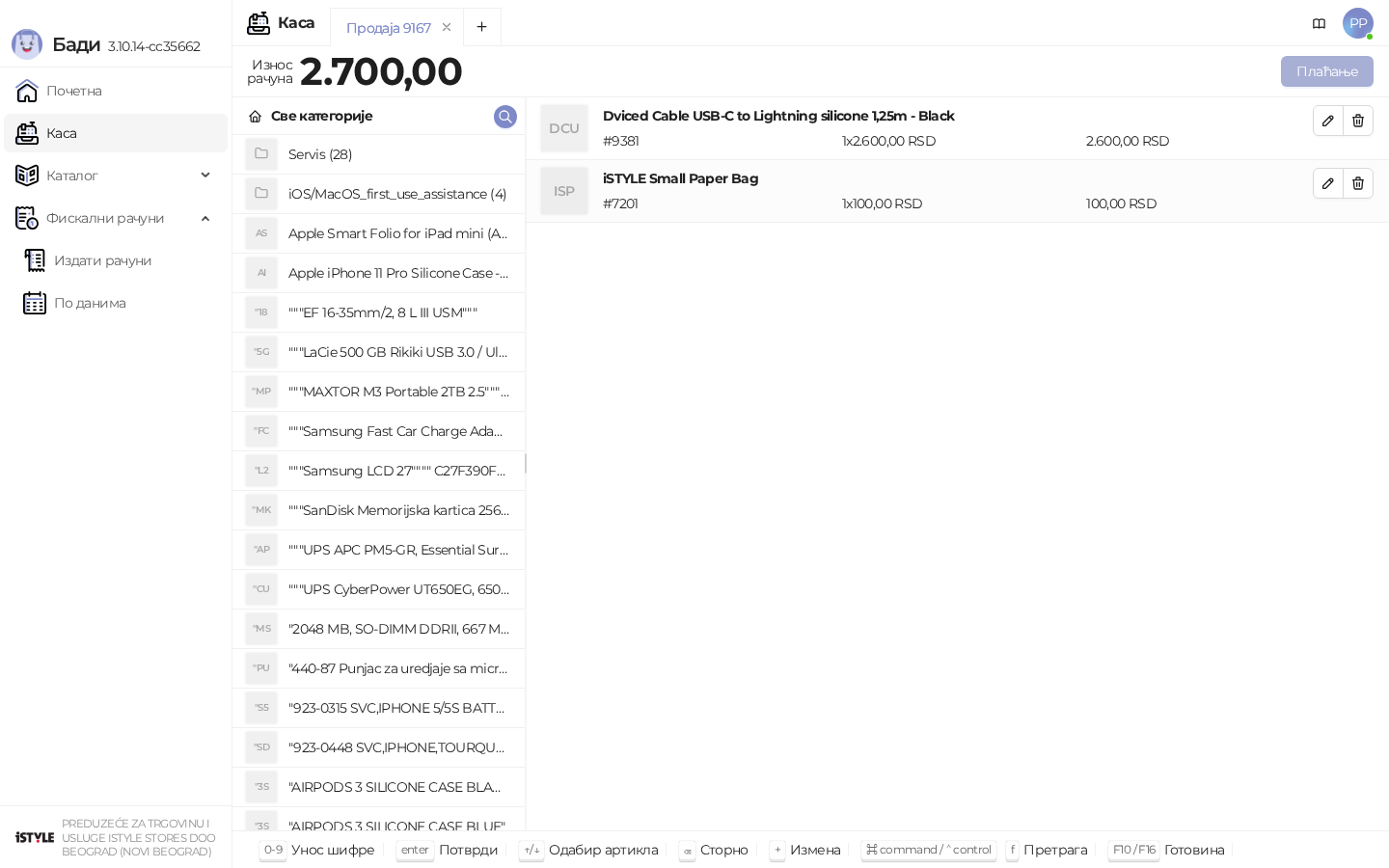 click on "Плаћање" at bounding box center [1327, 71] 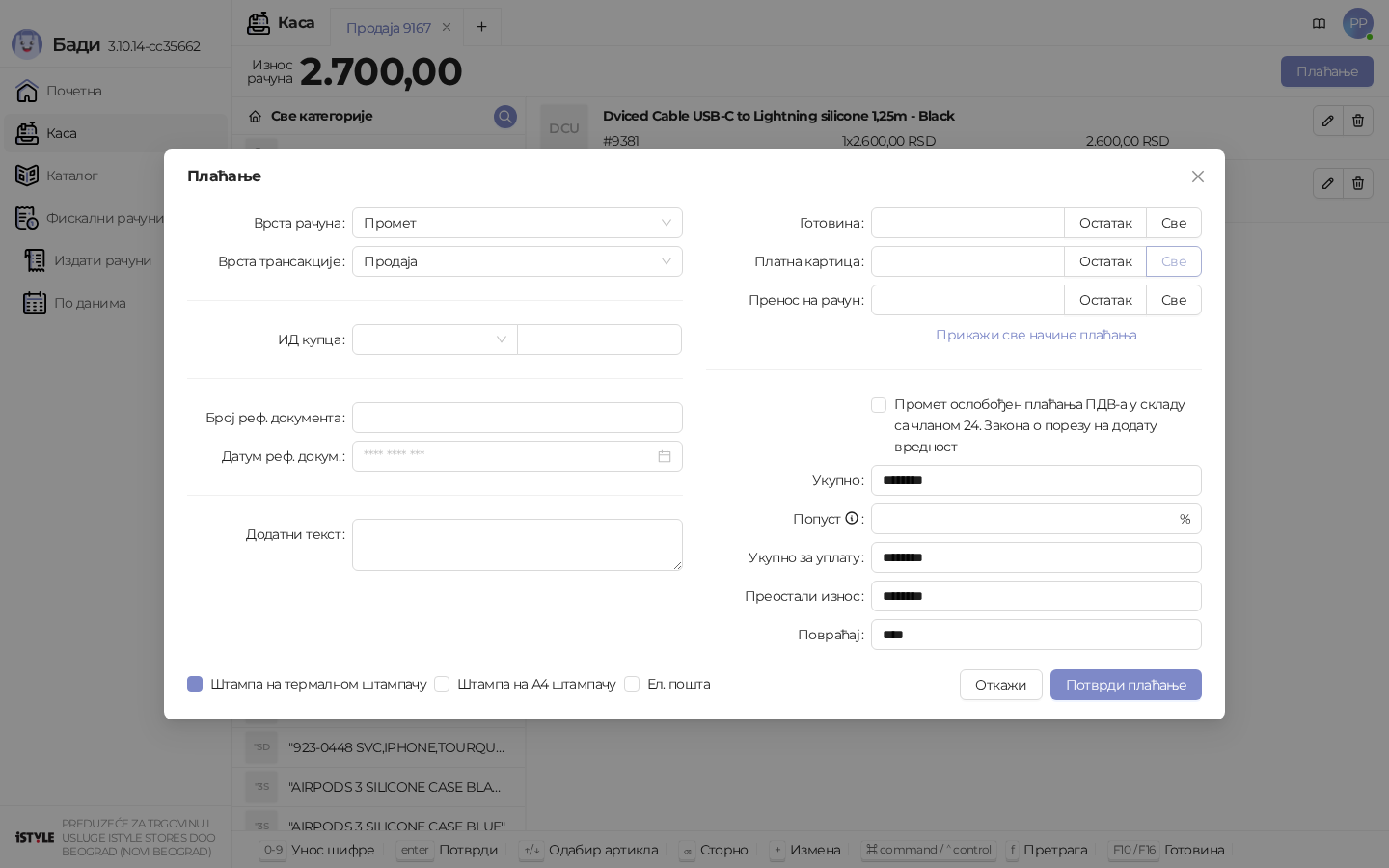 click on "Све" at bounding box center [1174, 261] 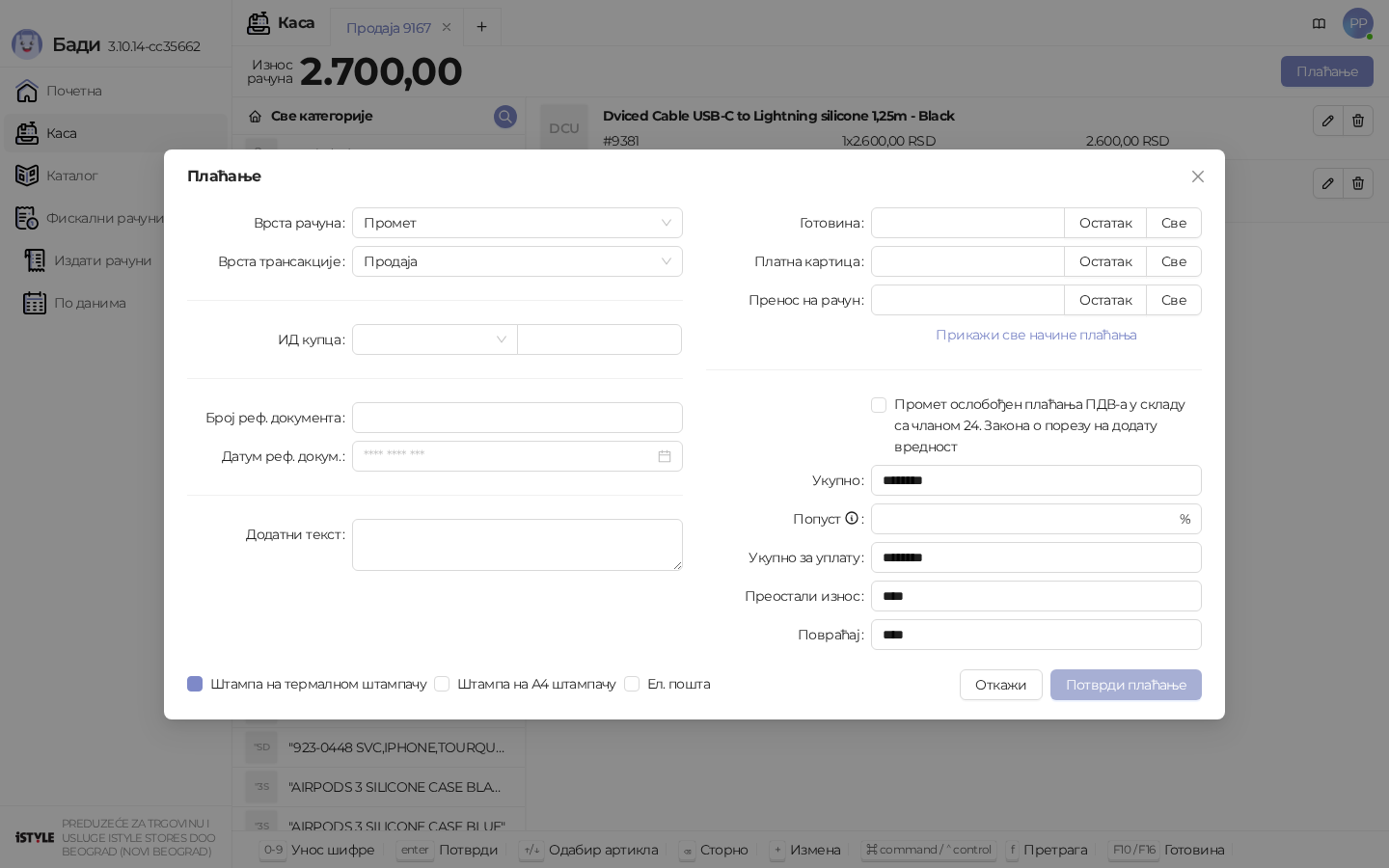 click on "Потврди плаћање" at bounding box center [1126, 685] 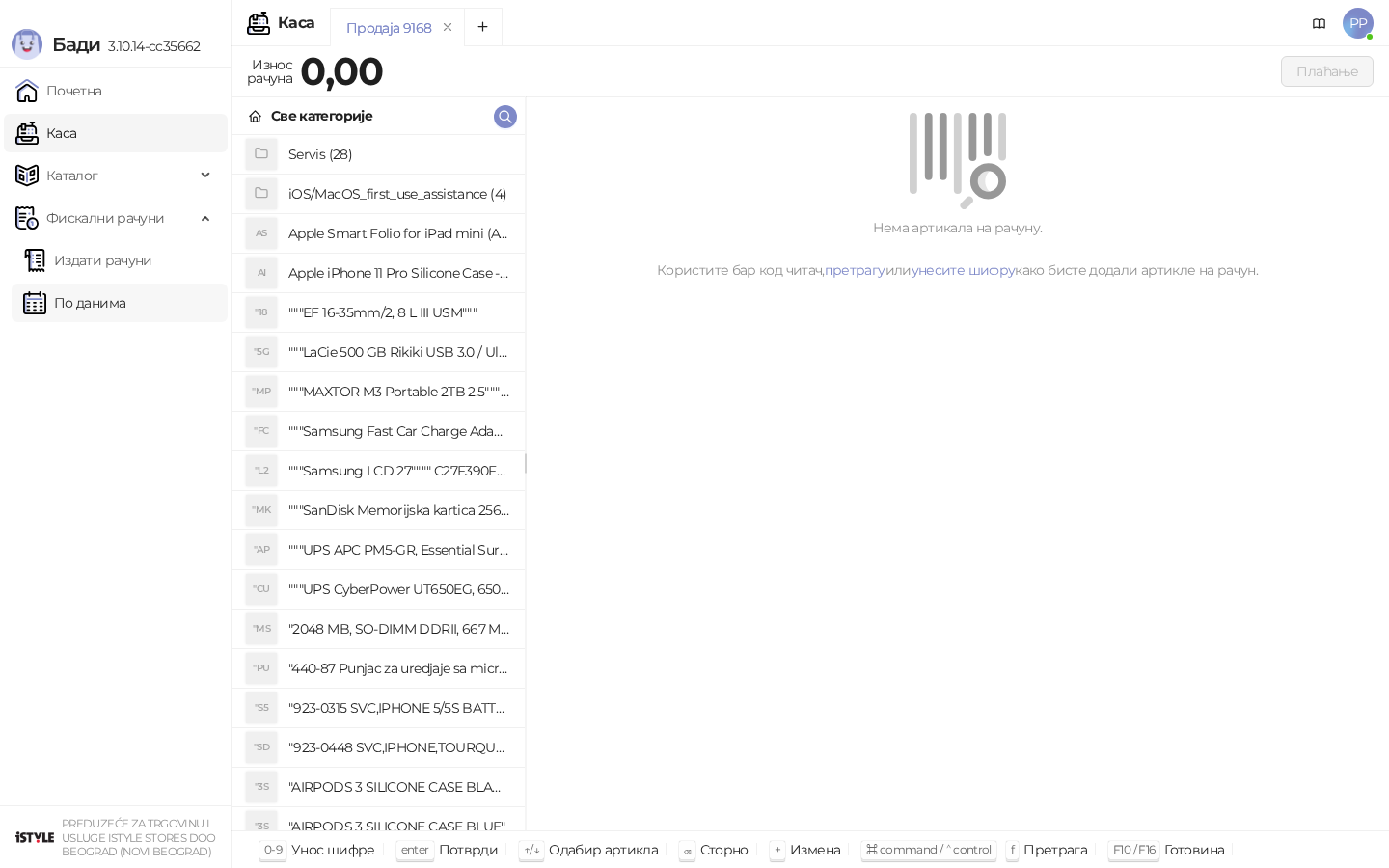 click on "По данима" at bounding box center (74, 303) 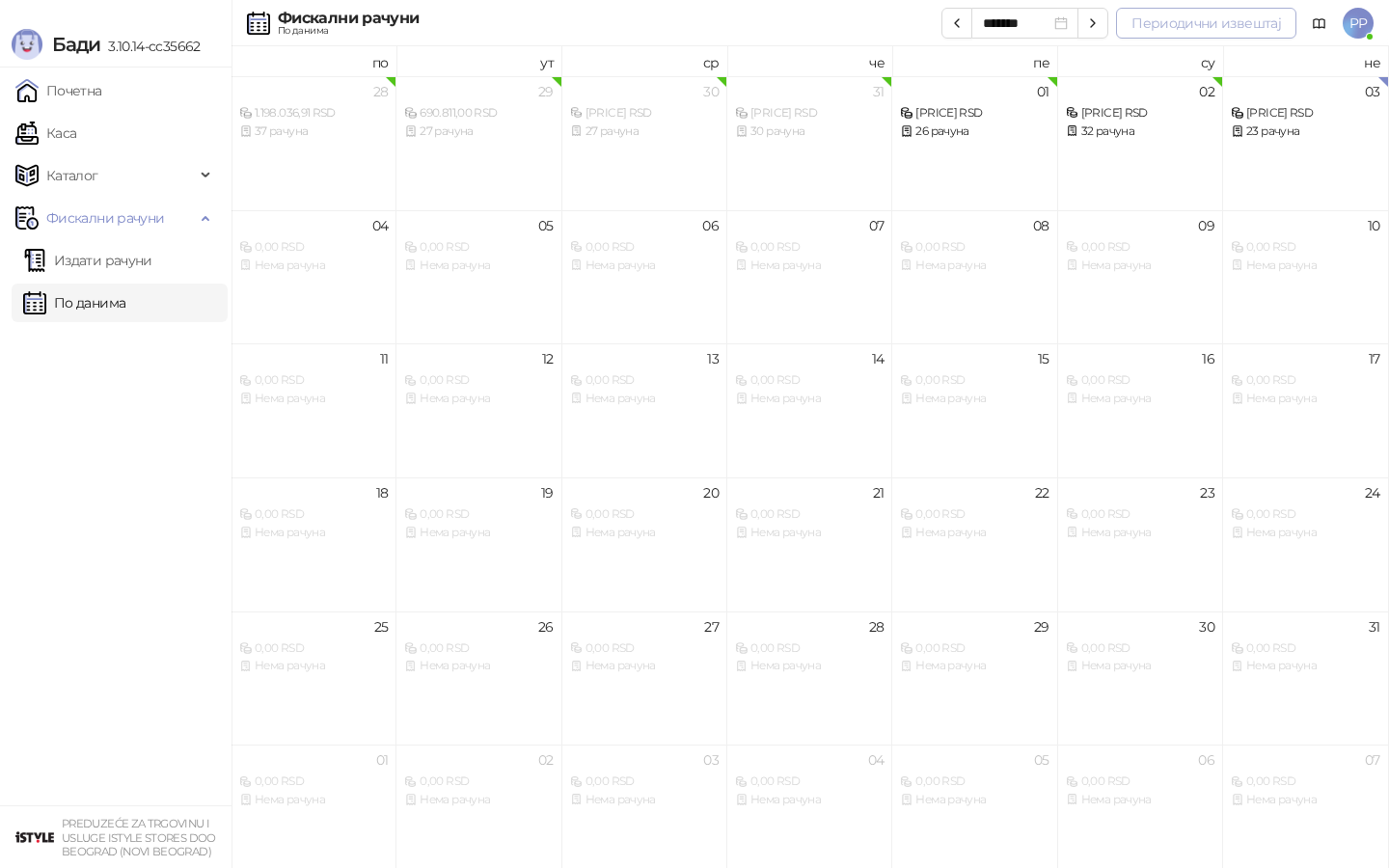 click on "Периодични извештај" at bounding box center (1206, 23) 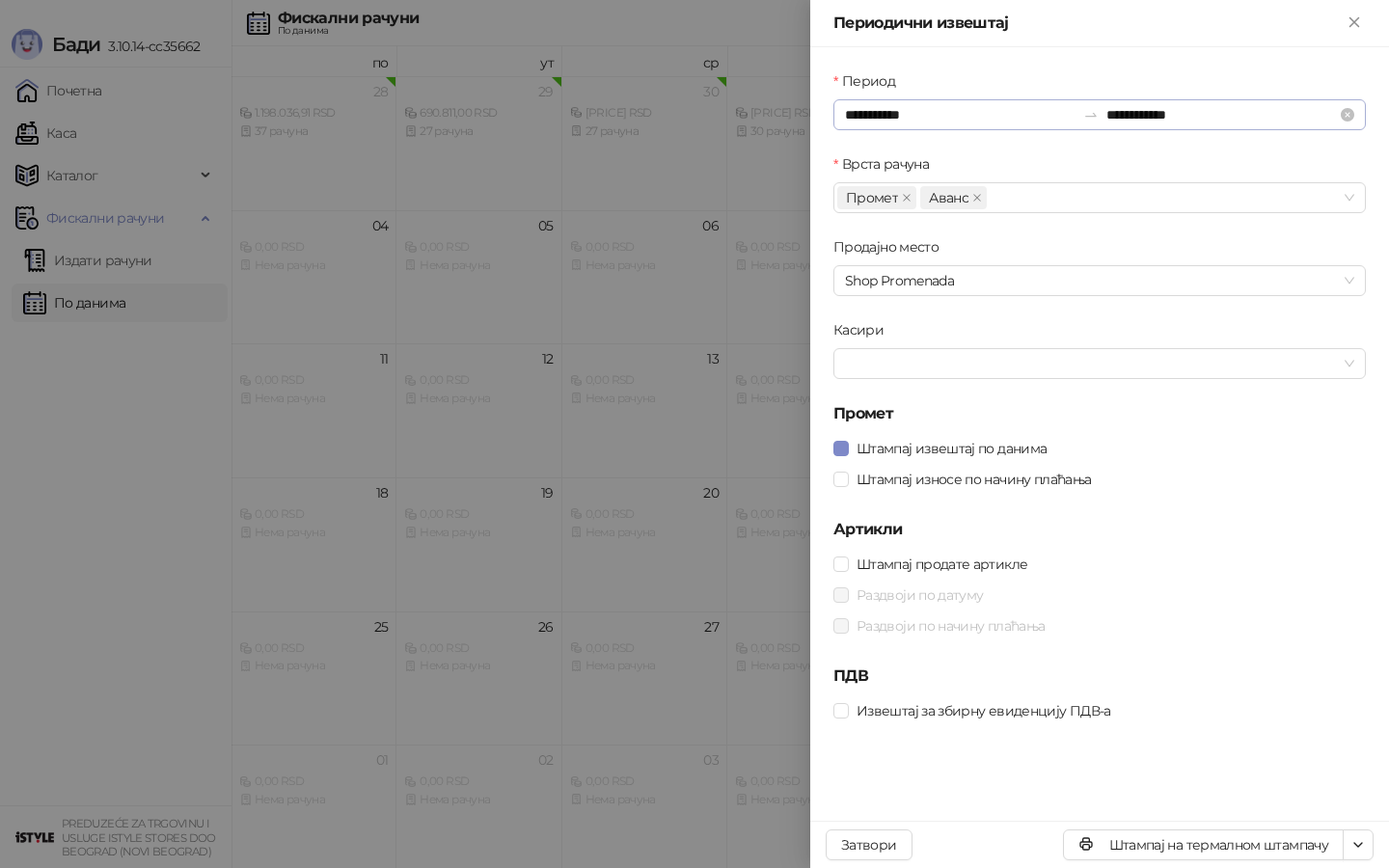 click on "**********" at bounding box center (1100, 100) 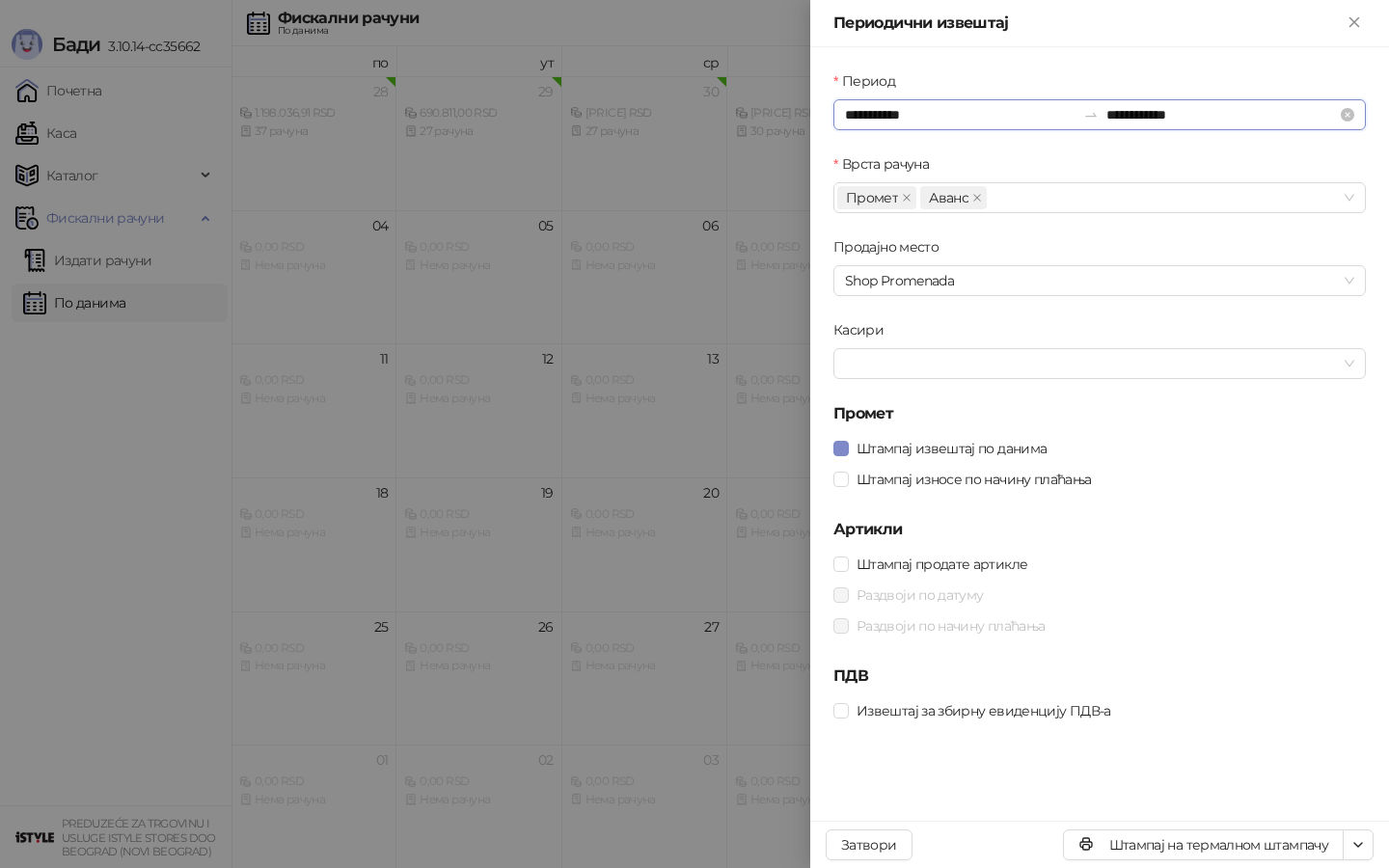 click on "**********" at bounding box center (960, 115) 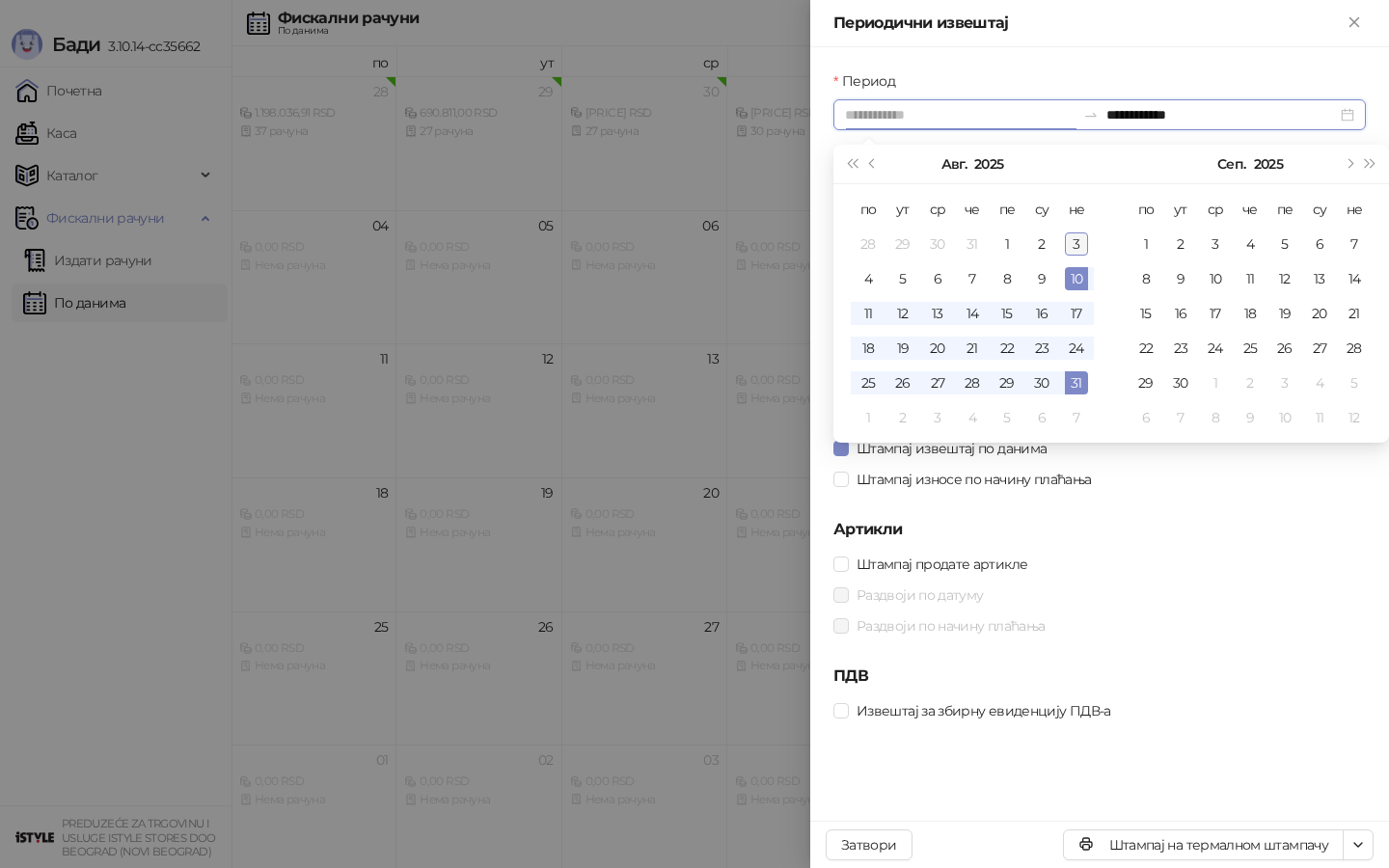 type on "**********" 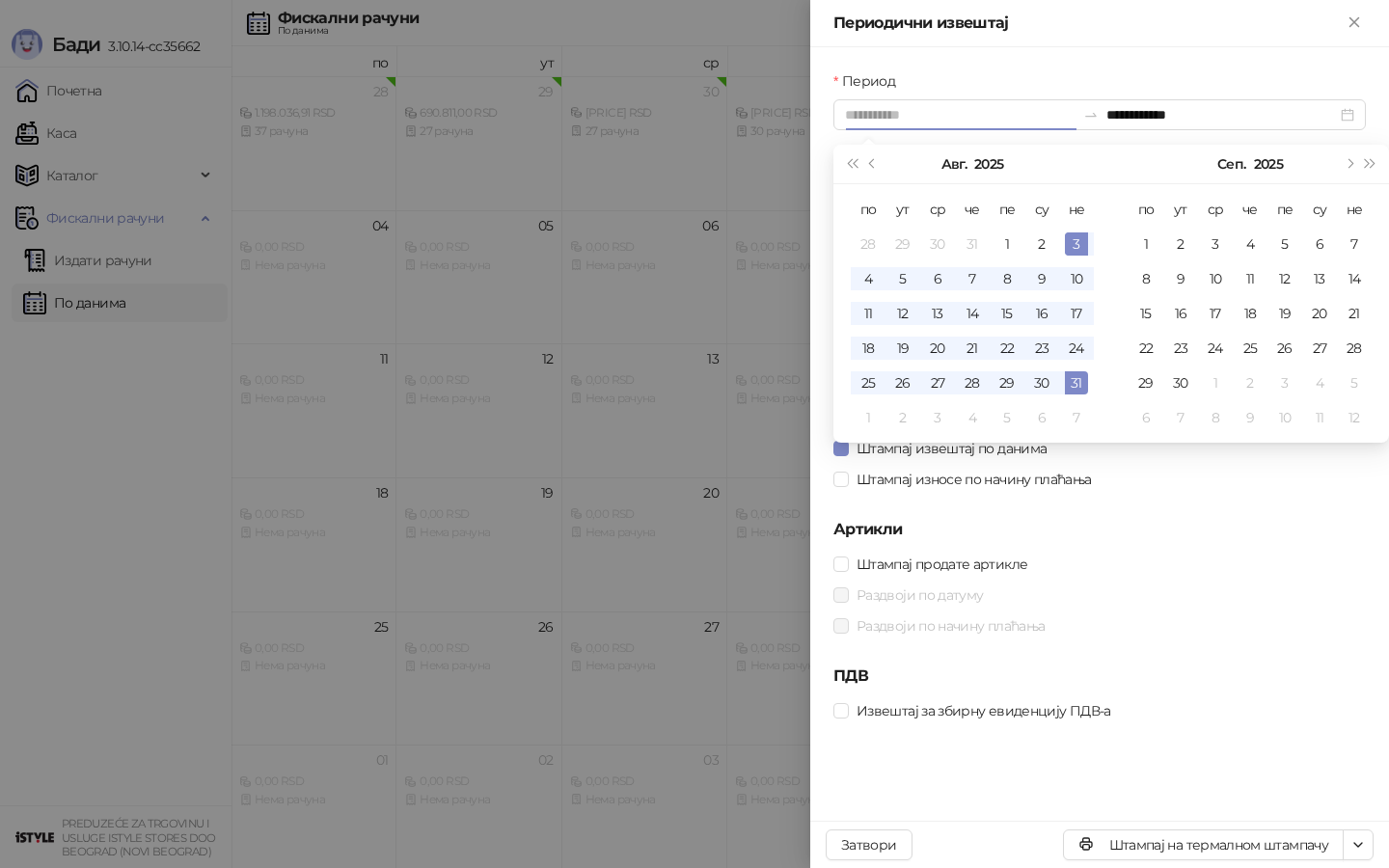 click on "3" at bounding box center [1076, 244] 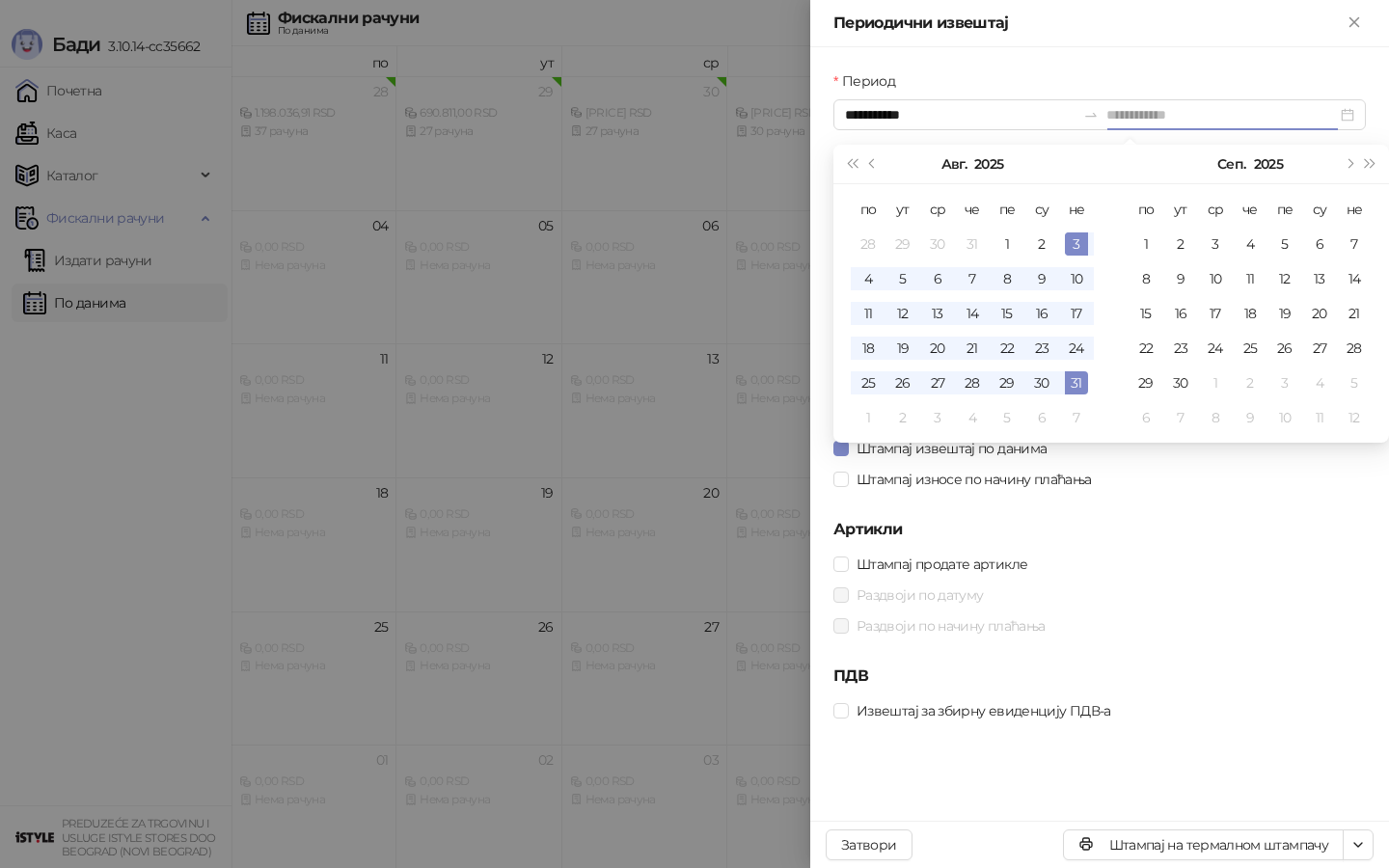 click on "3" at bounding box center [1076, 244] 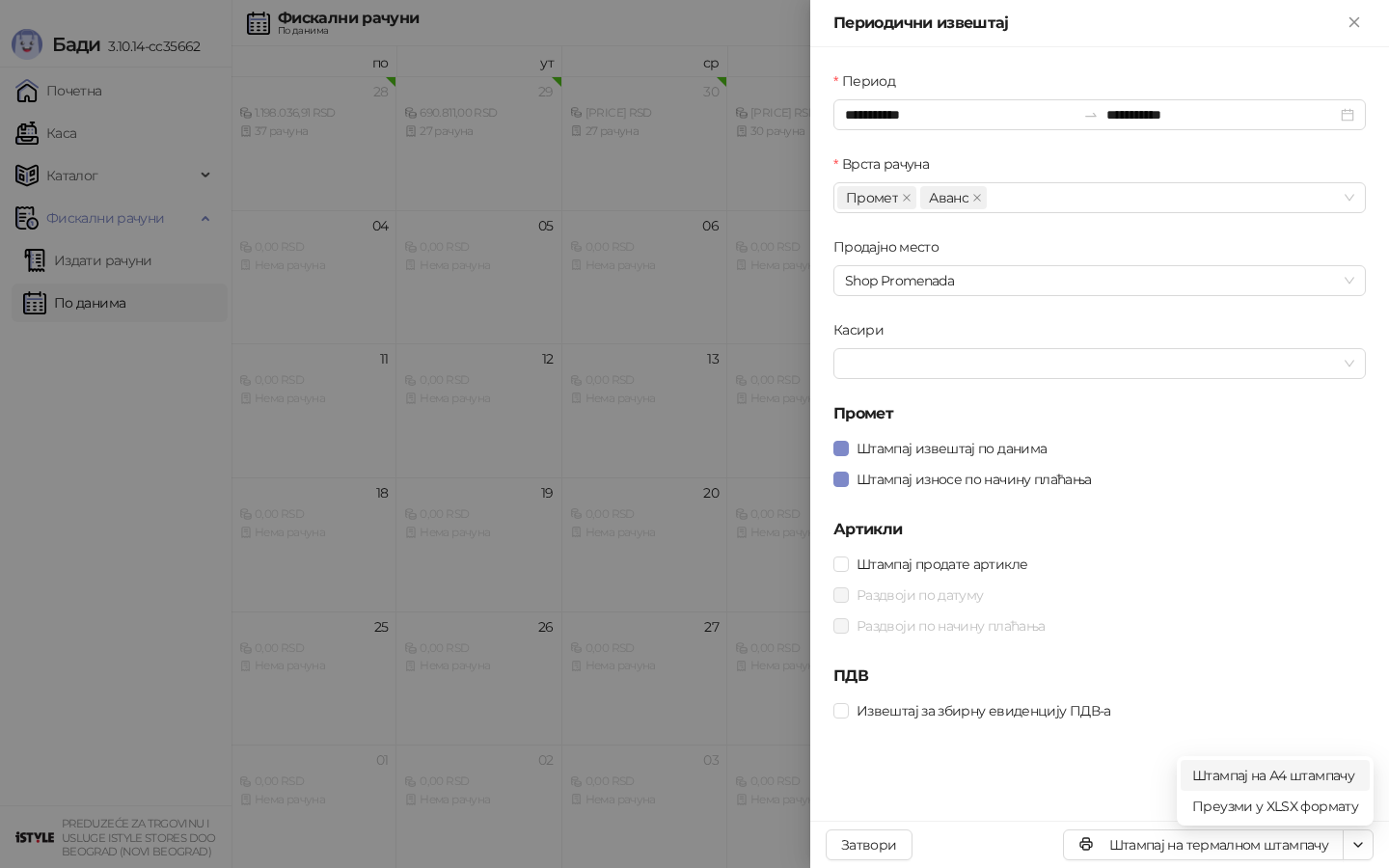 click on "Штампај на А4 штампачу" at bounding box center (1275, 775) 